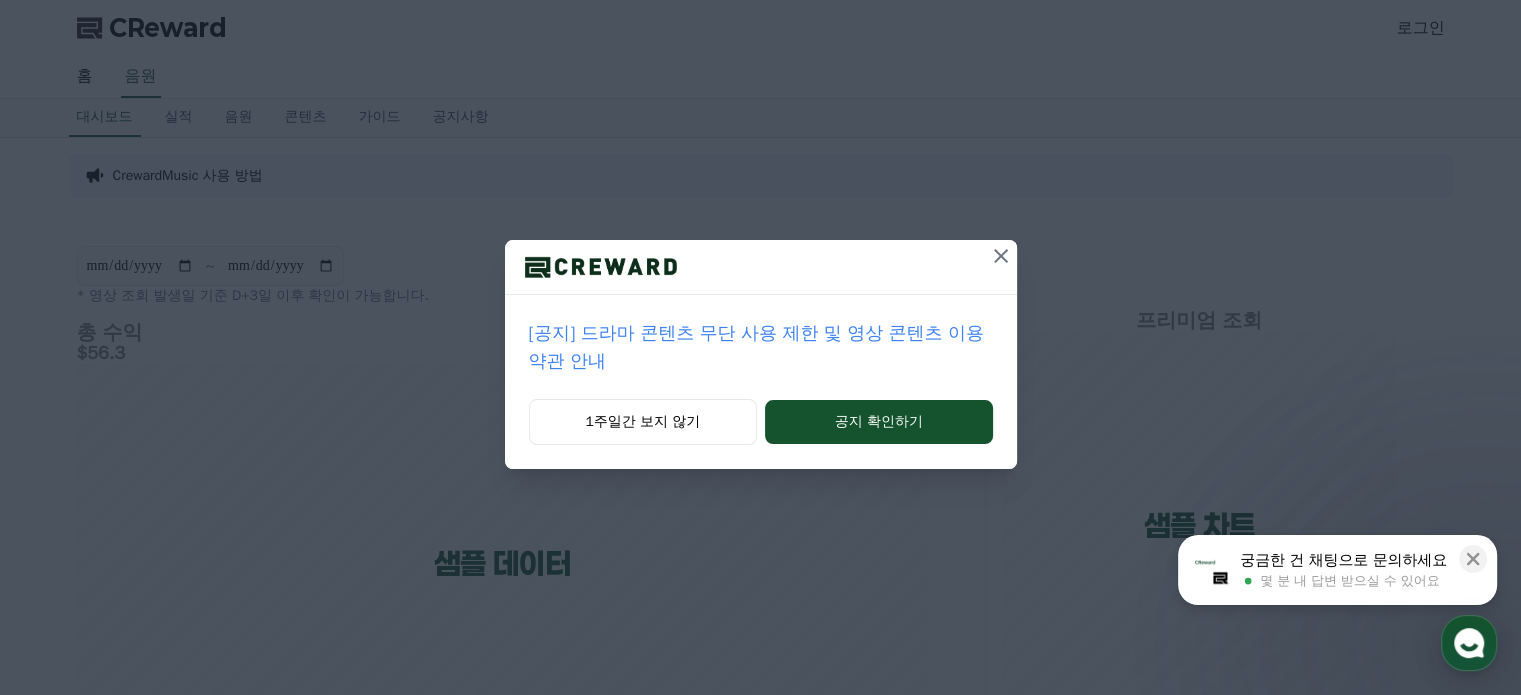 scroll, scrollTop: 0, scrollLeft: 0, axis: both 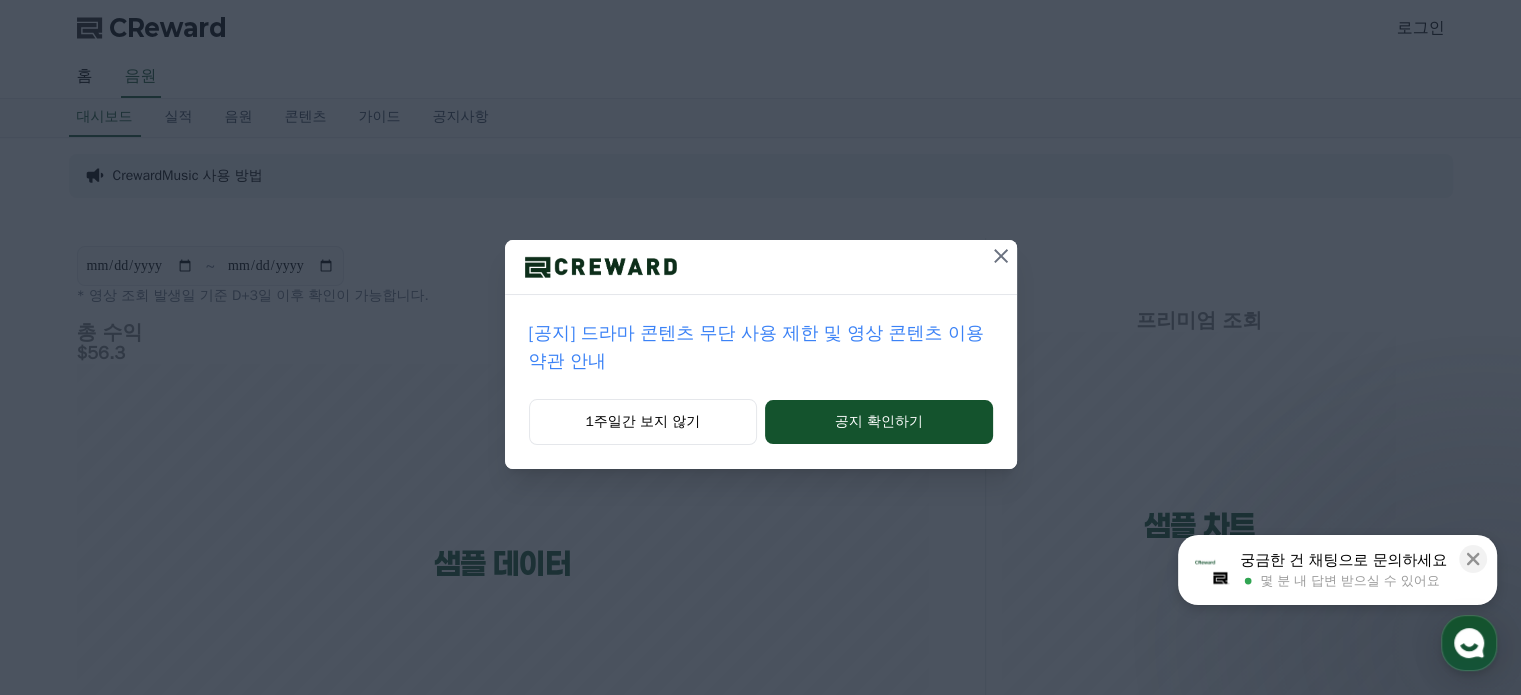 click 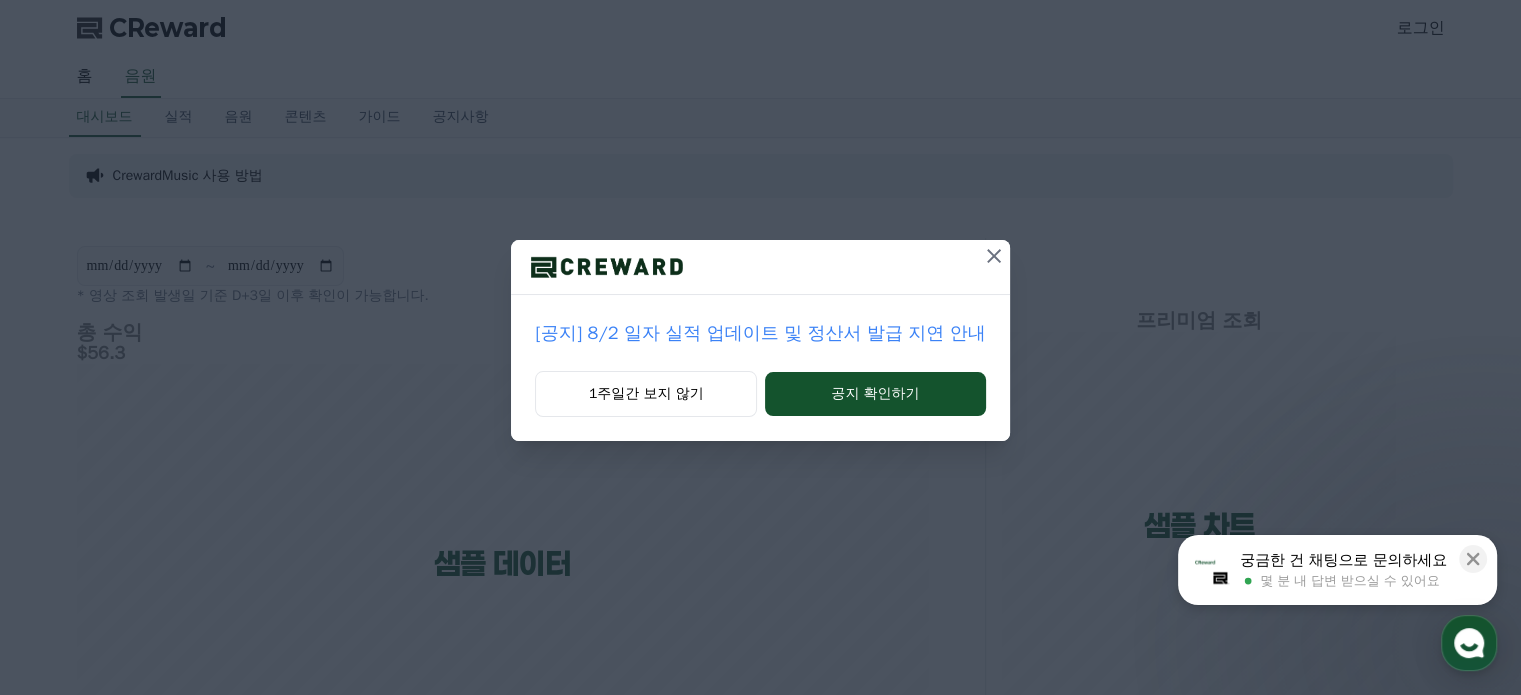 click at bounding box center (994, 256) 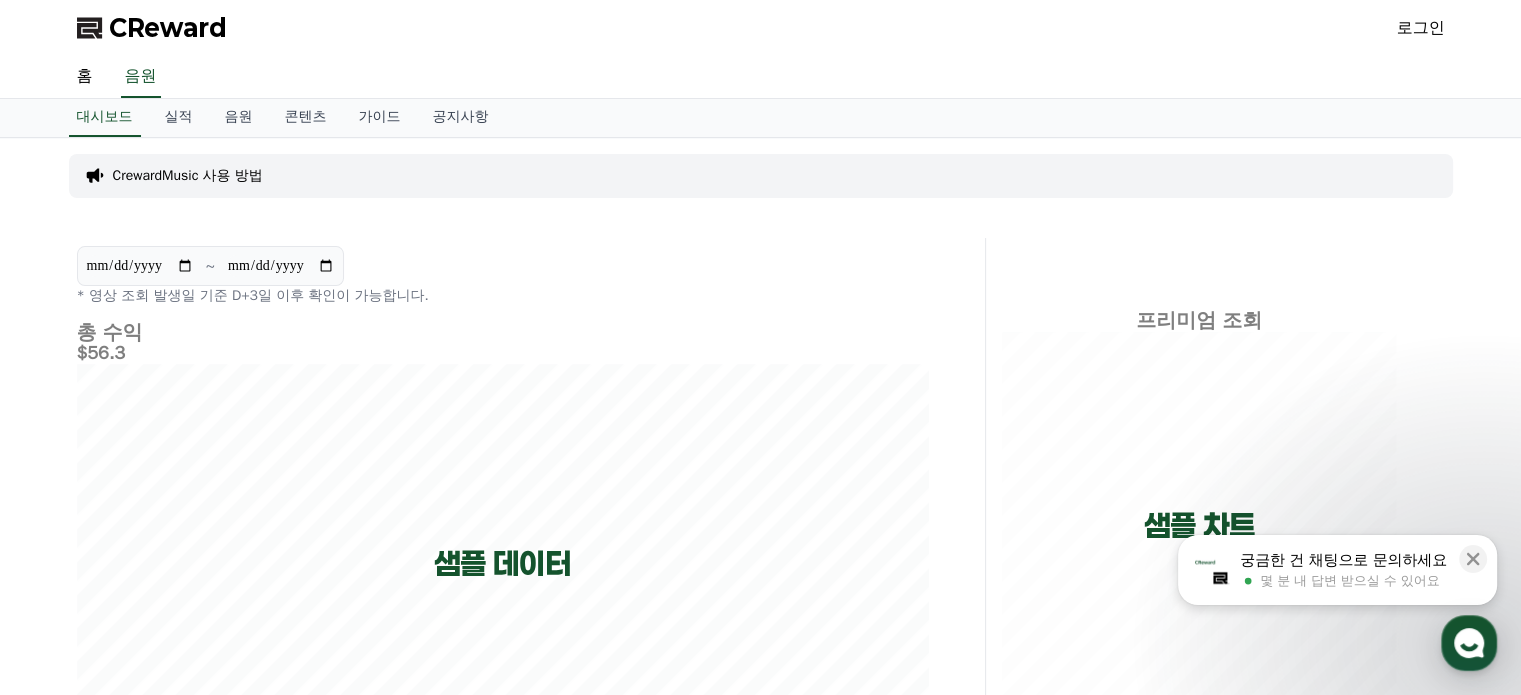 click on "로그인" at bounding box center [1421, 28] 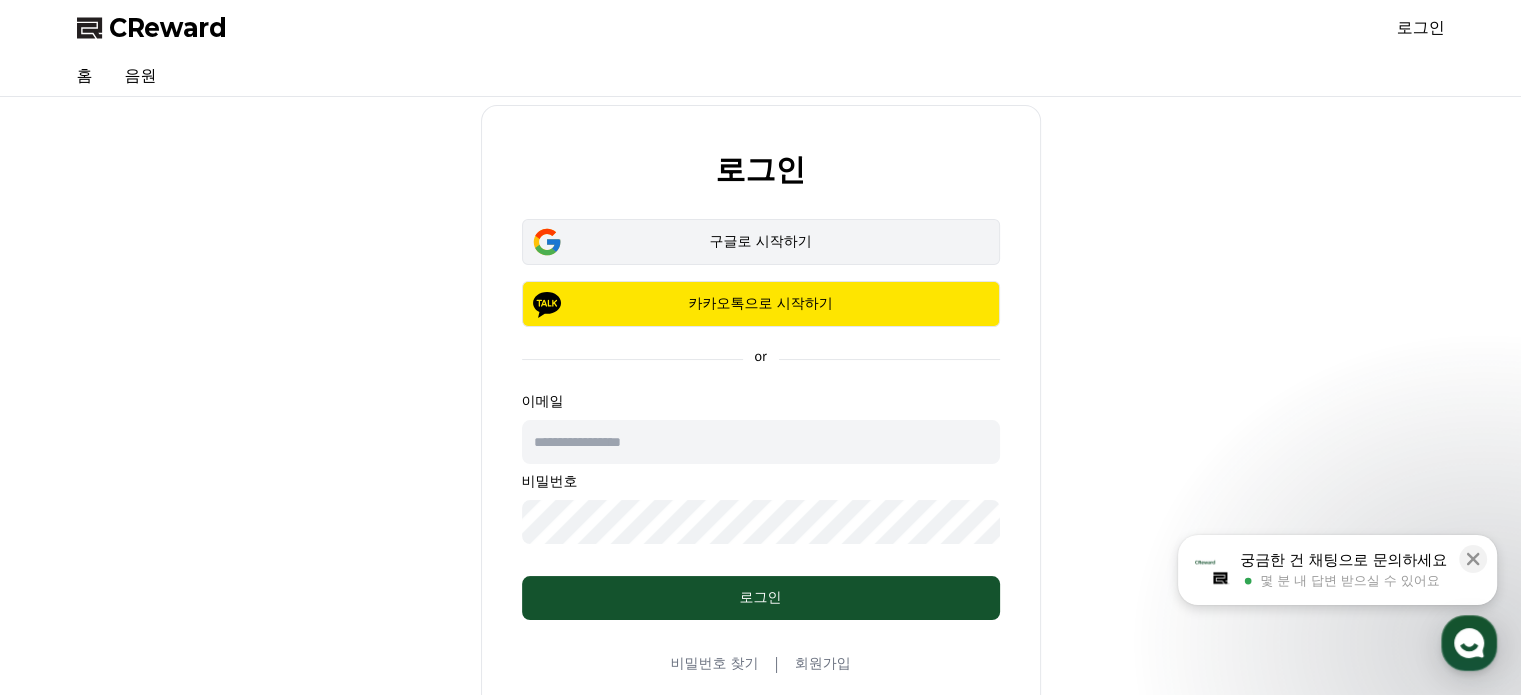 click on "구글로 시작하기" at bounding box center [761, 242] 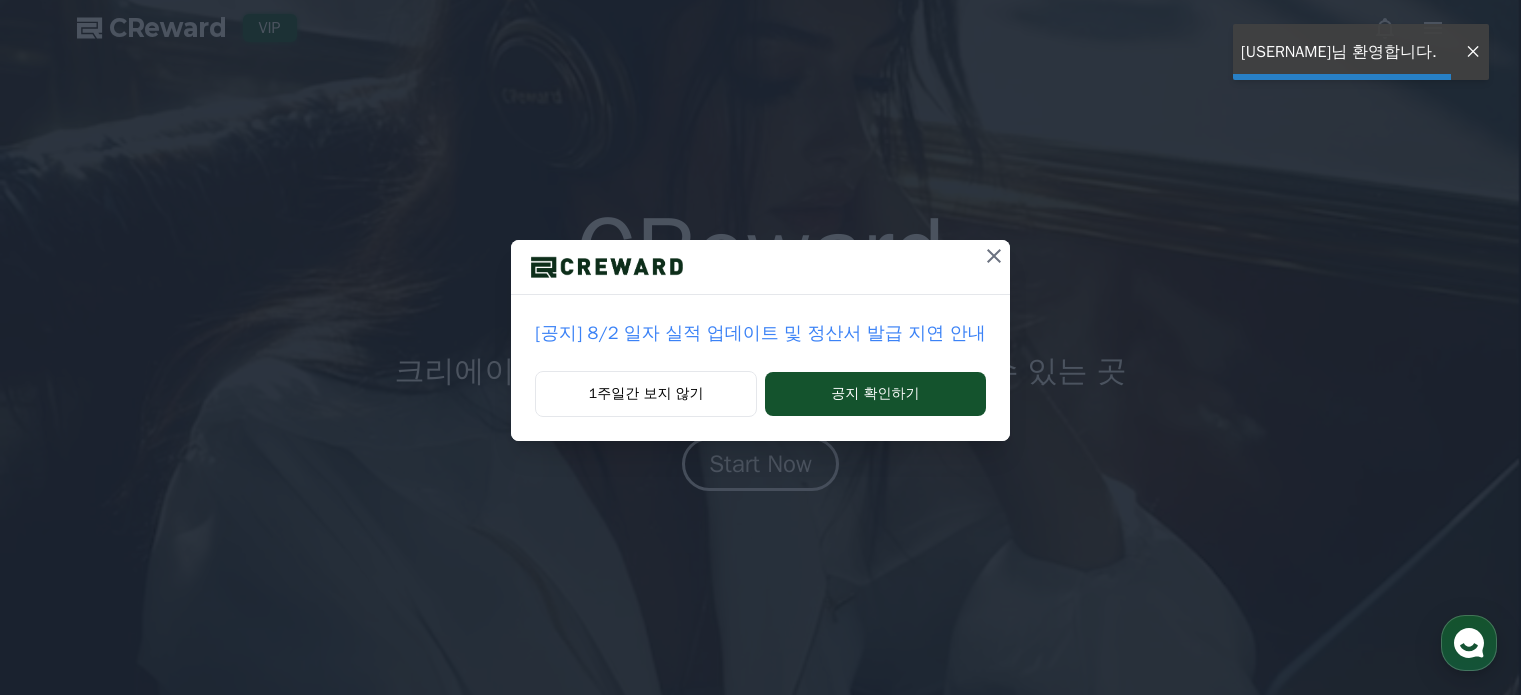 scroll, scrollTop: 0, scrollLeft: 0, axis: both 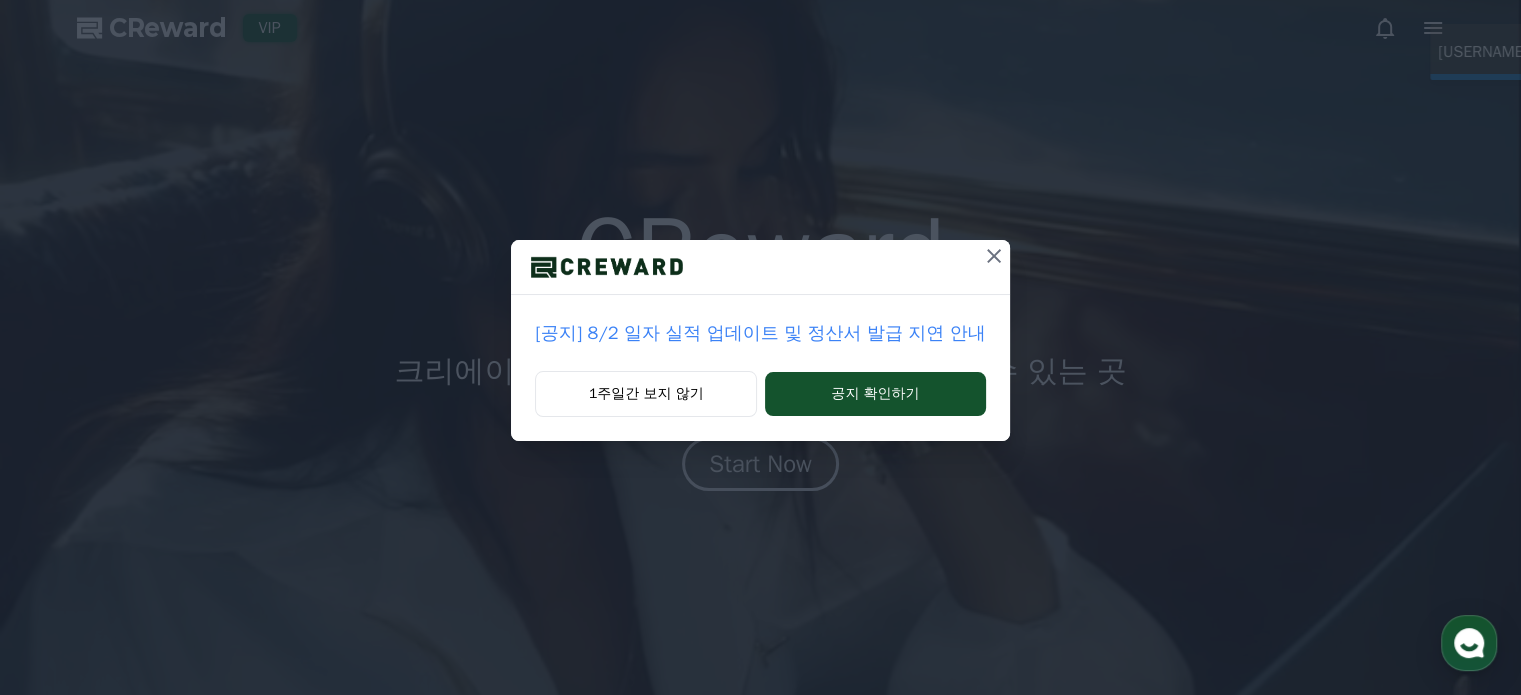 drag, startPoint x: 0, startPoint y: 0, endPoint x: 24, endPoint y: 250, distance: 251.14935 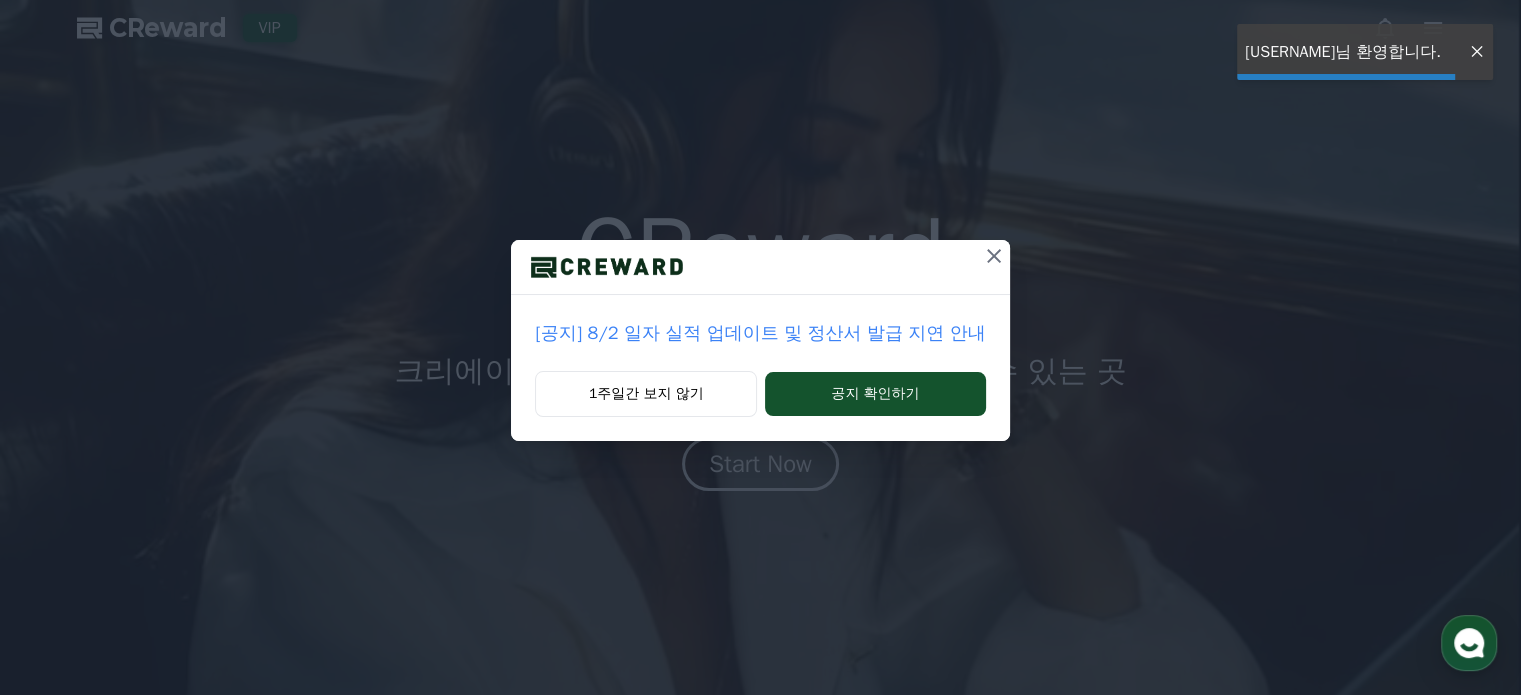 click on "[공지] 8/2 일자 실적 업데이트 및 정산서 발급 지연 안내       1주일간 보지 않기     공지 확인하기" at bounding box center (760, 236) 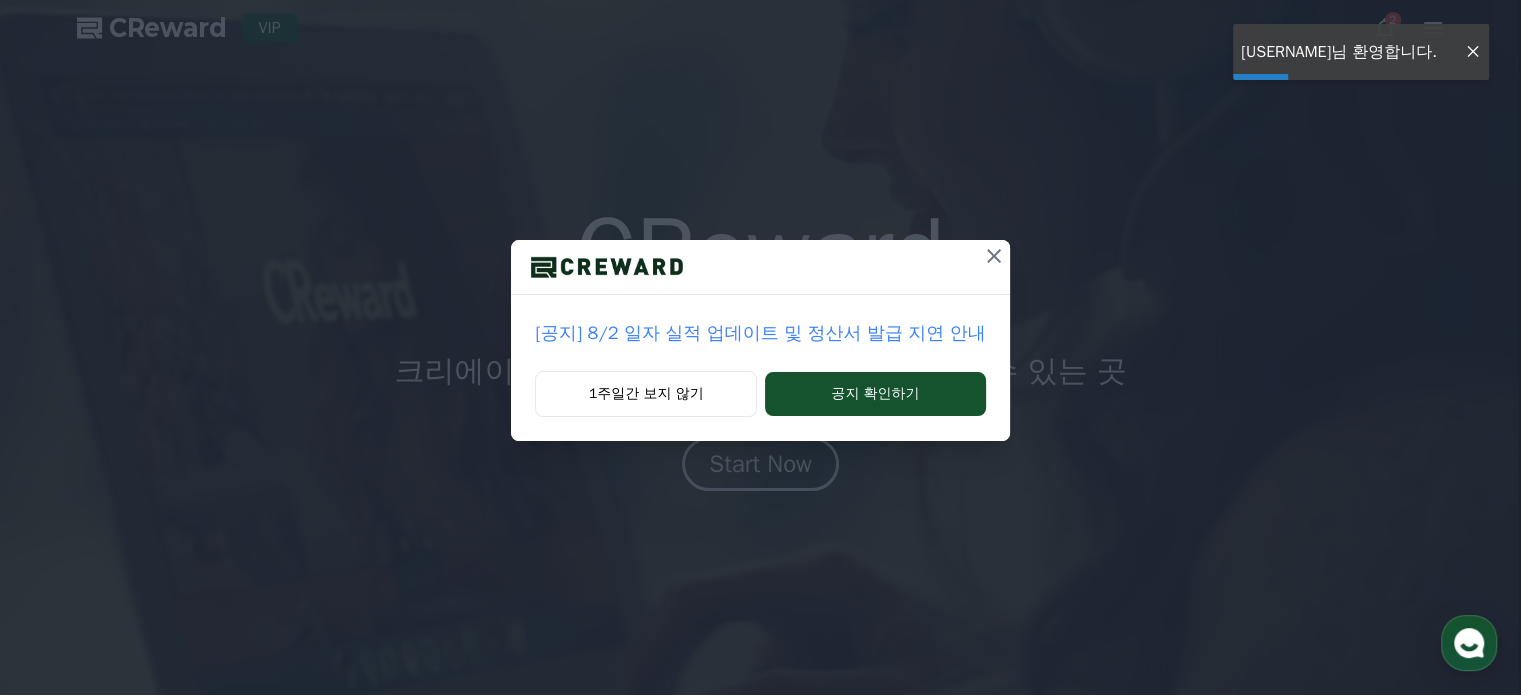 click 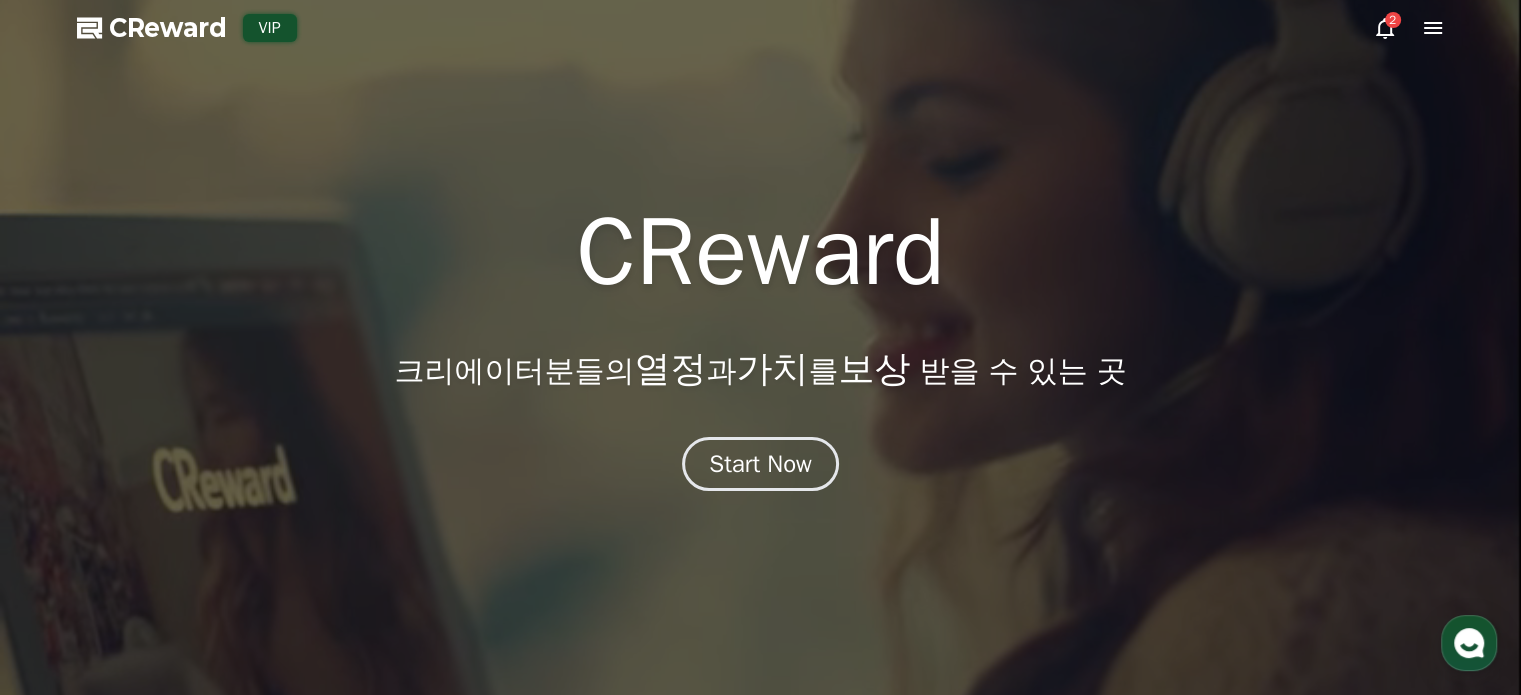 drag, startPoint x: 1442, startPoint y: 154, endPoint x: 1423, endPoint y: 135, distance: 26.870058 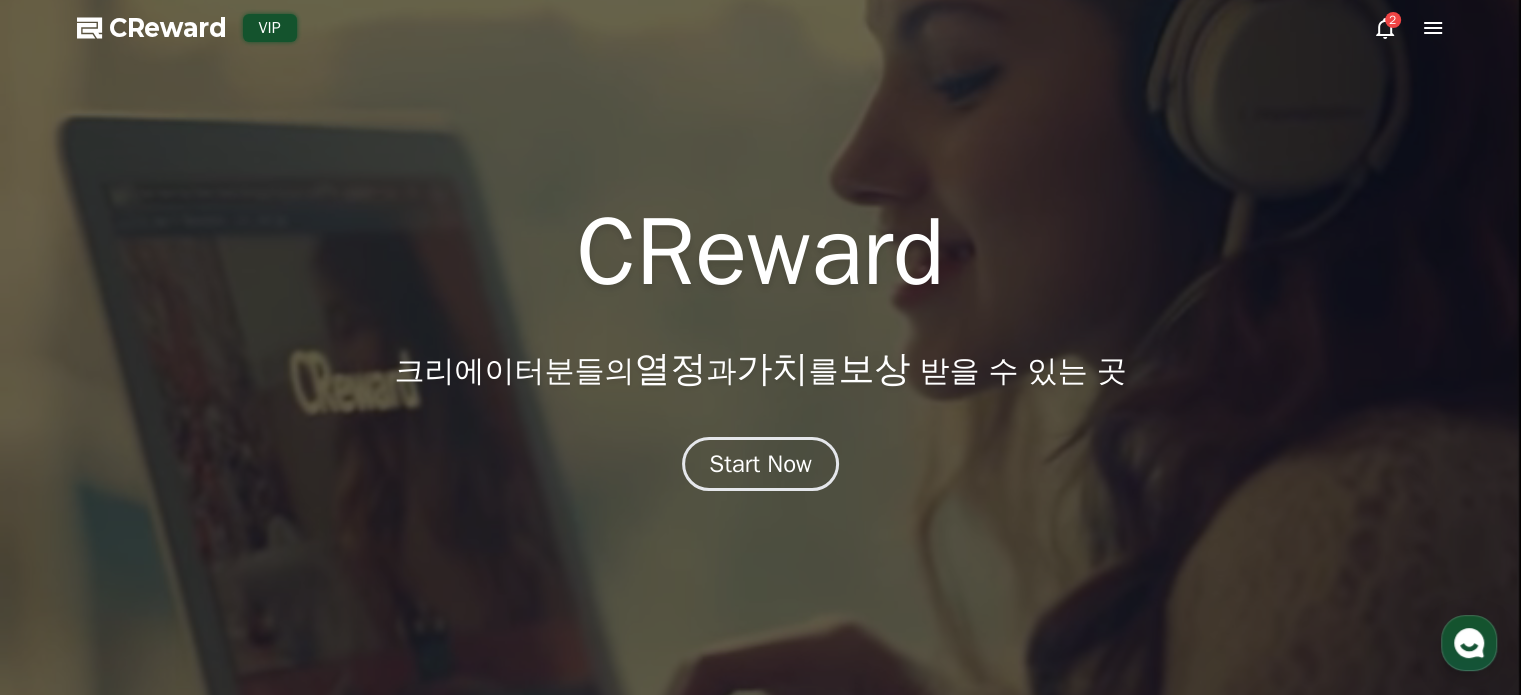 click at bounding box center (760, 347) 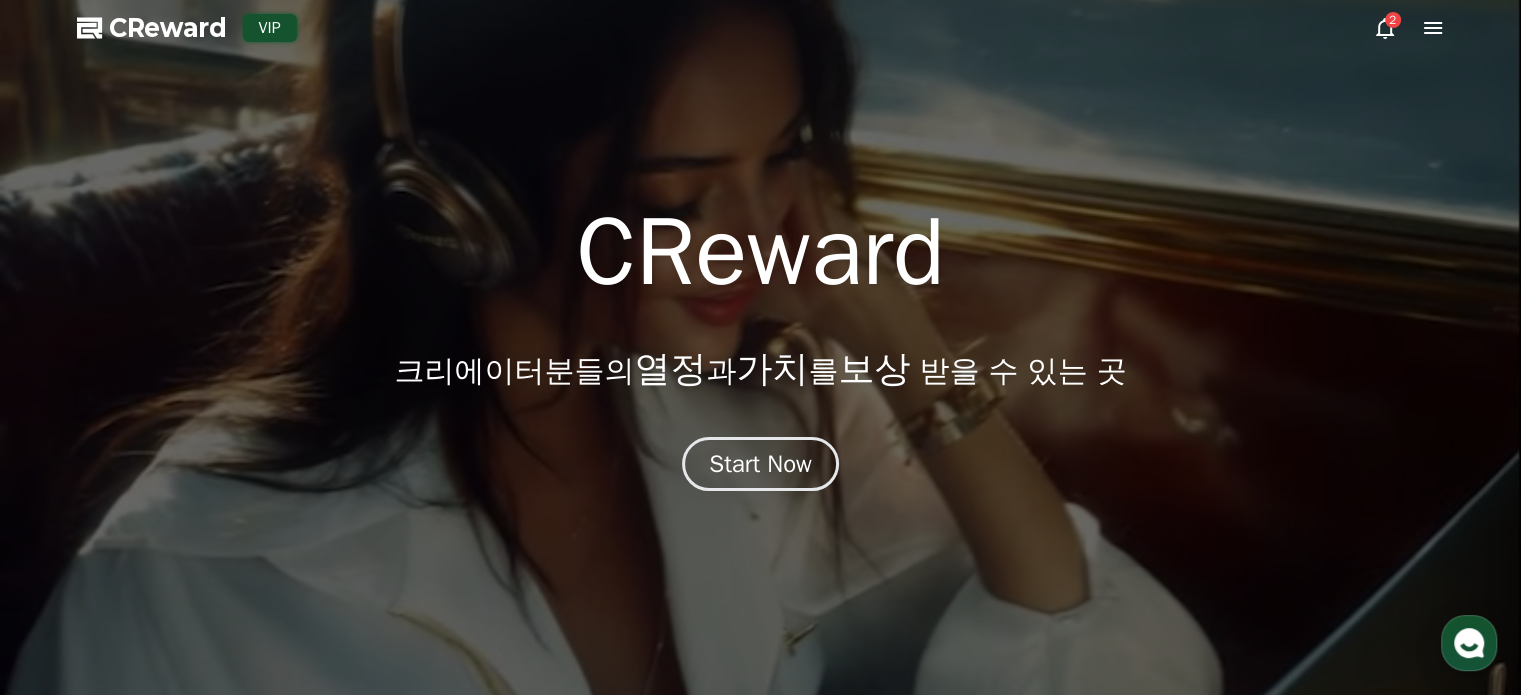 click 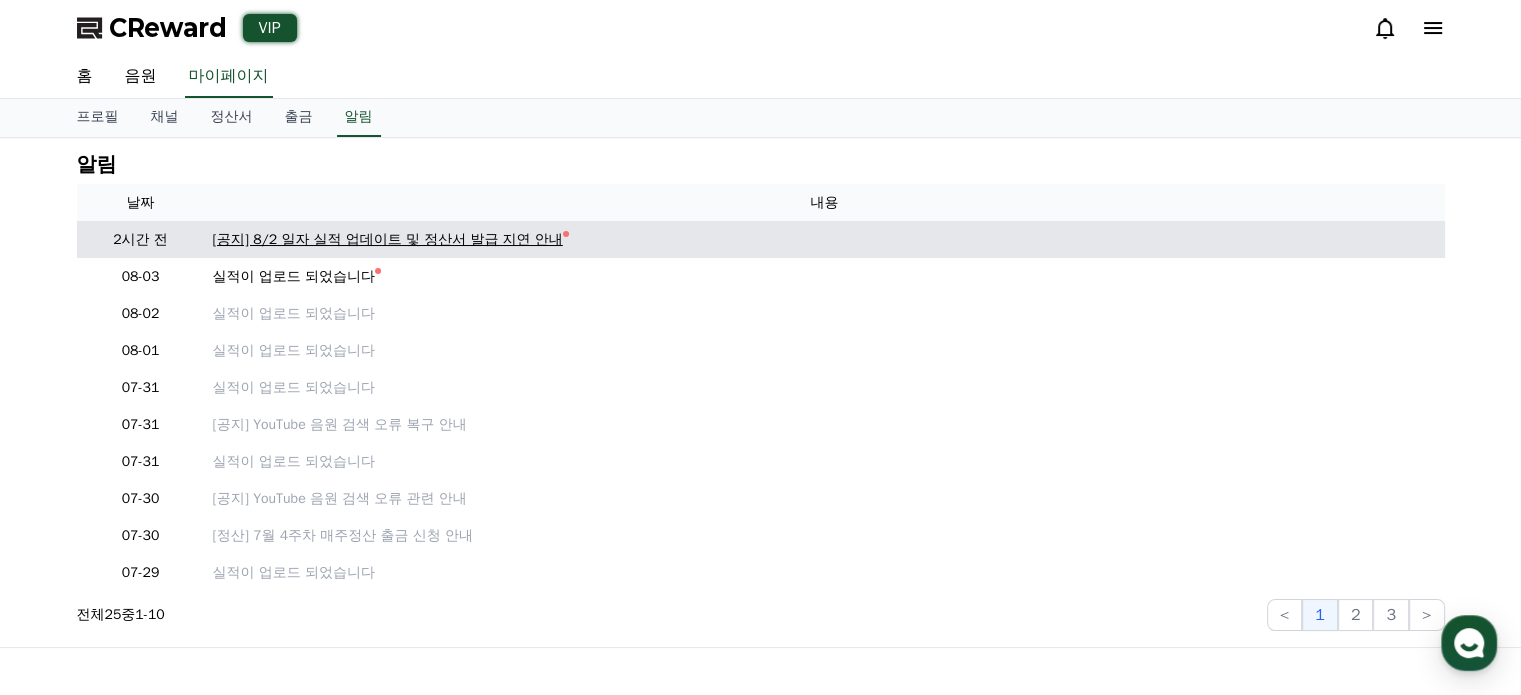 click on "[공지] 8/2 일자 실적 업데이트 및 정산서 발급 지연 안내" at bounding box center [388, 239] 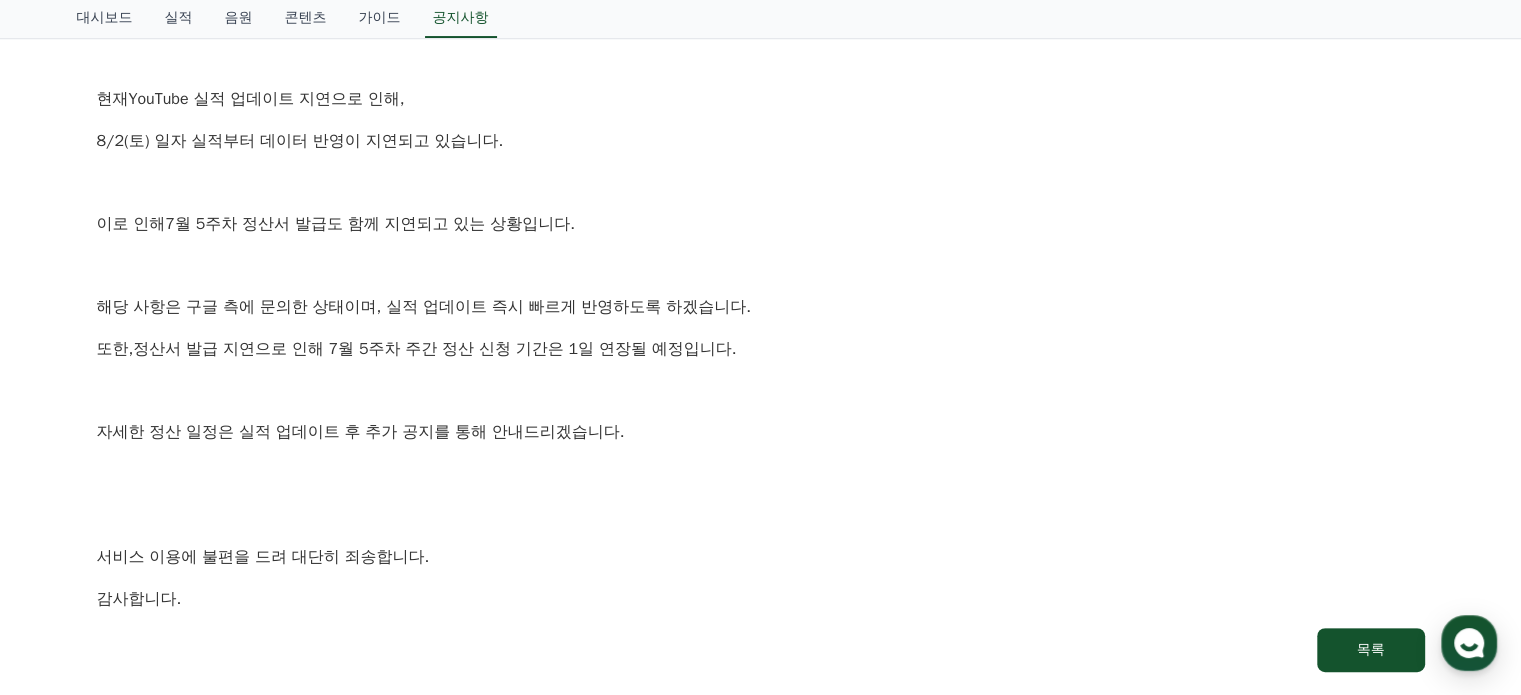 scroll, scrollTop: 500, scrollLeft: 0, axis: vertical 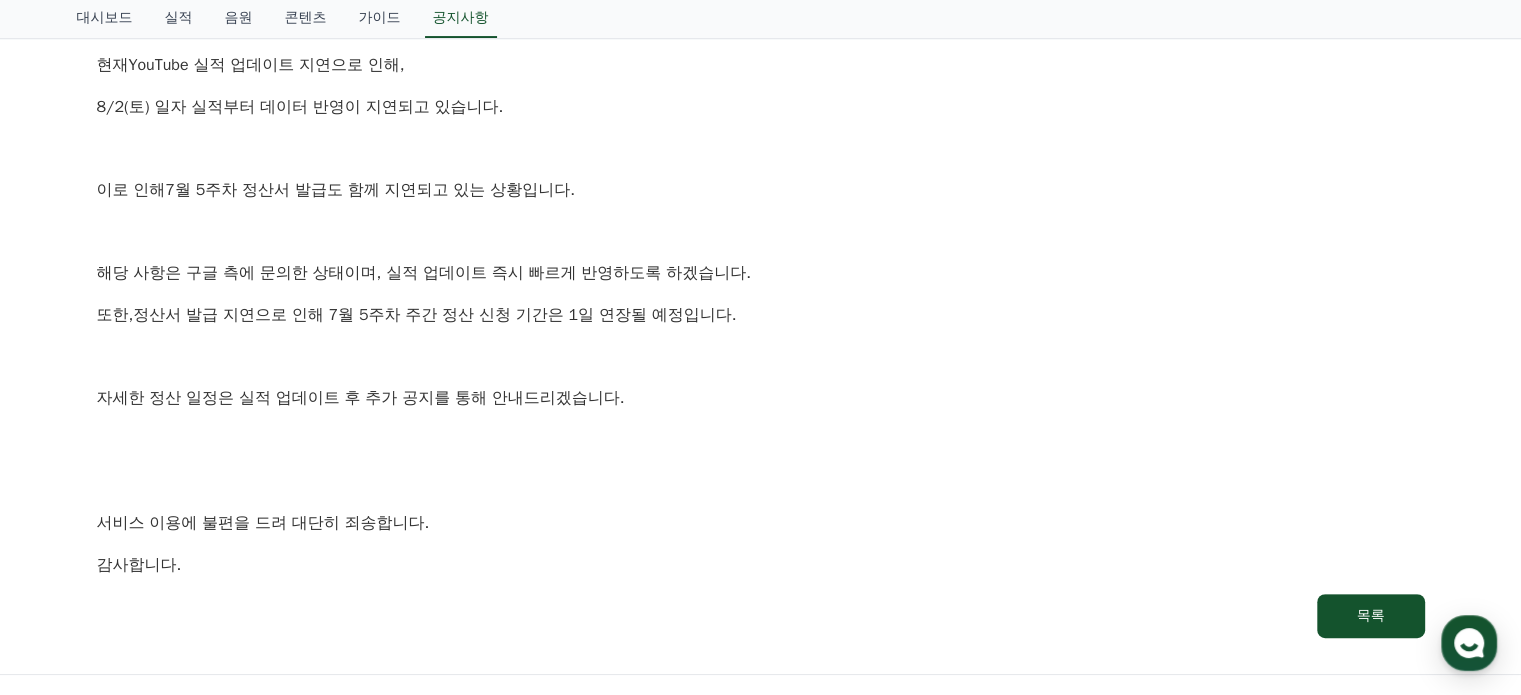 click on "공지사항 FAQ   [공지] 8/2 일자 실적 업데이트 및 정산서 발급 지연 안내   작성일: [DATE]     안녕하세요, 크리워드입니다. 항상 크리워드를 이용해주시는 크리에이터 여러분께 감사드립니다. 현재  YouTube 실적 업데이트 지연 으로 인해, 8/2(토) 일자 실적부터 데이터 반영이 지연 되고 있습니다. 이로 인해  7월 5주차 정산서 발급 도 함께 지연되고 있는 상황입니다. 해당 사항은 구글 측에 문의한 상태이며, 실적 업데이트 즉시 빠르게 반영하도록 하겠습니다. 또한,  정산서 발급 지연으로 인해 7월 5주차 주간 정산 신청 기간은 1일 연장 될 예정입니다. 자세한 정산 일정은 실적 업데이트 후 추가 공지를 통해 안내드리겠습니다. 서비스 이용에 불편을 드려 대단히 죄송합니다. 감사합니다.     목록" at bounding box center (760, 156) 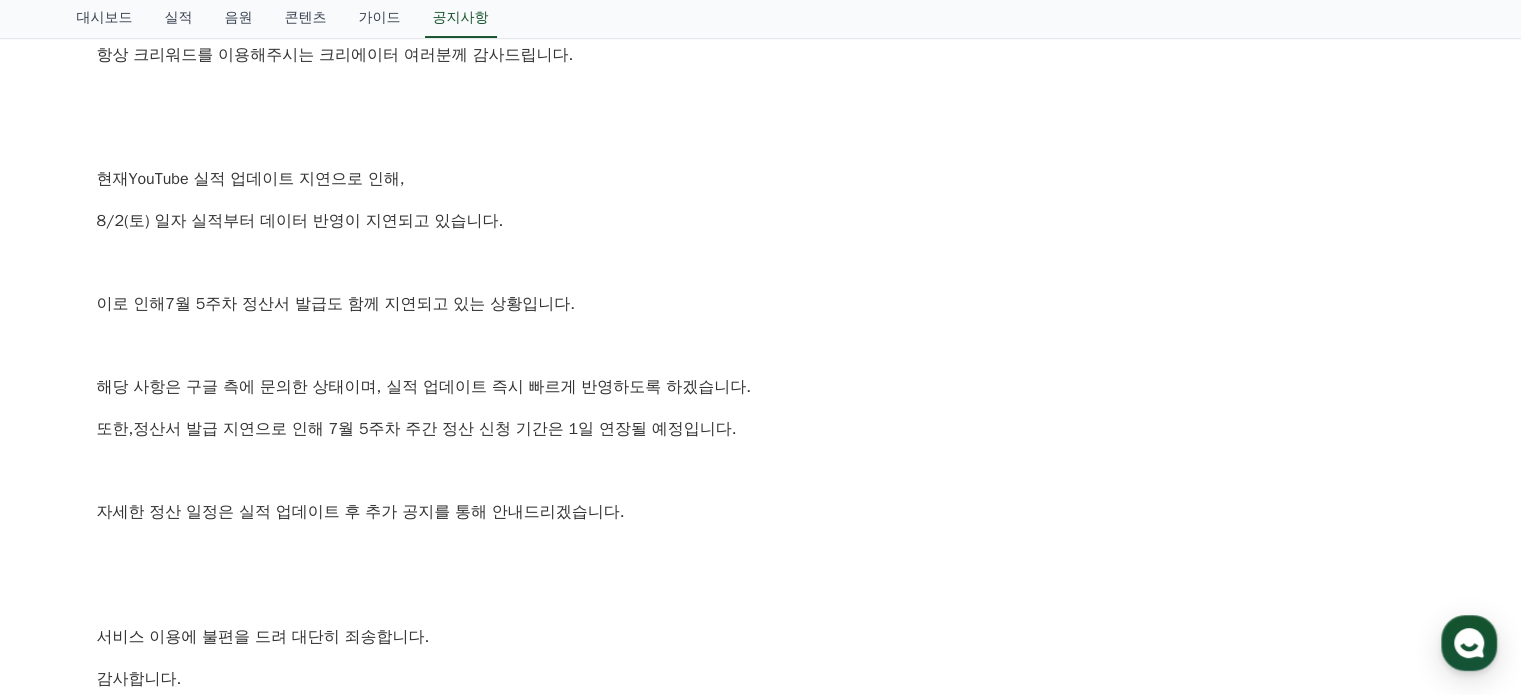 scroll, scrollTop: 0, scrollLeft: 0, axis: both 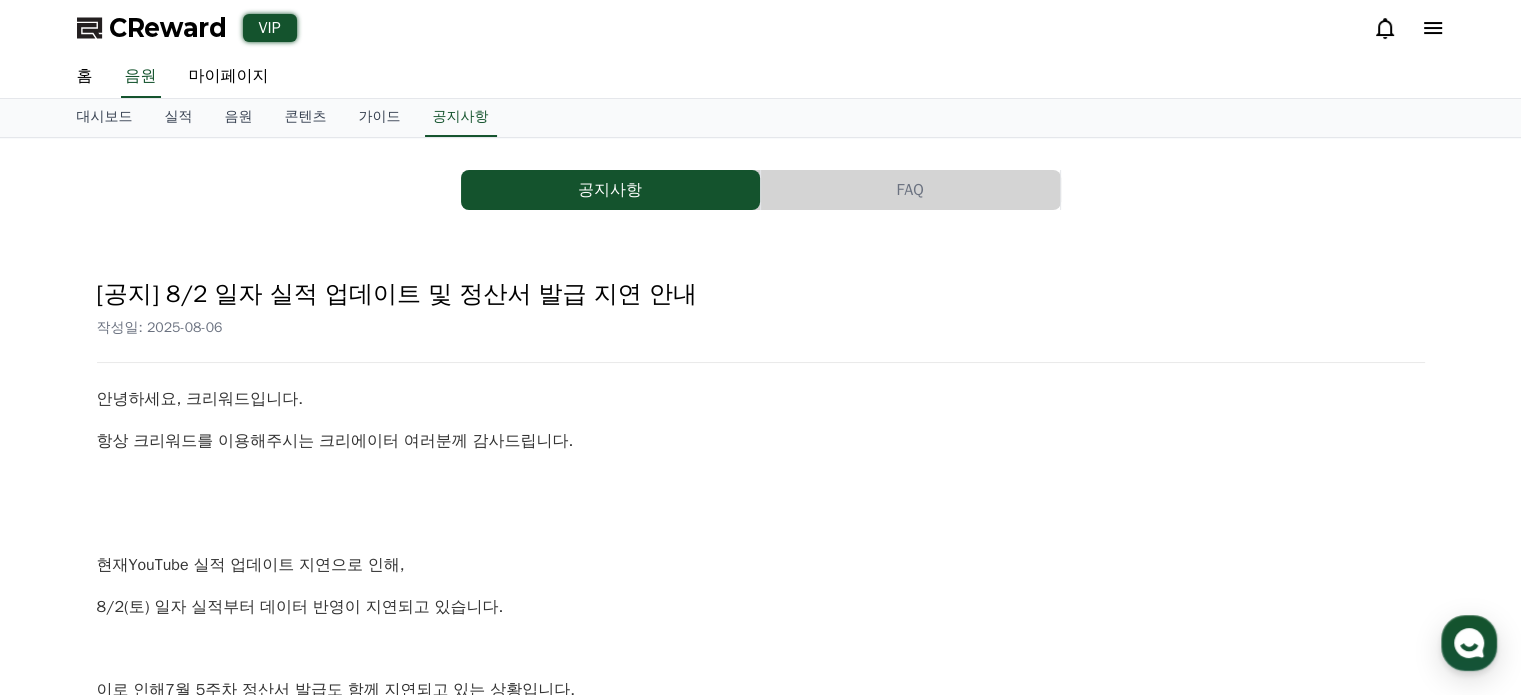 click 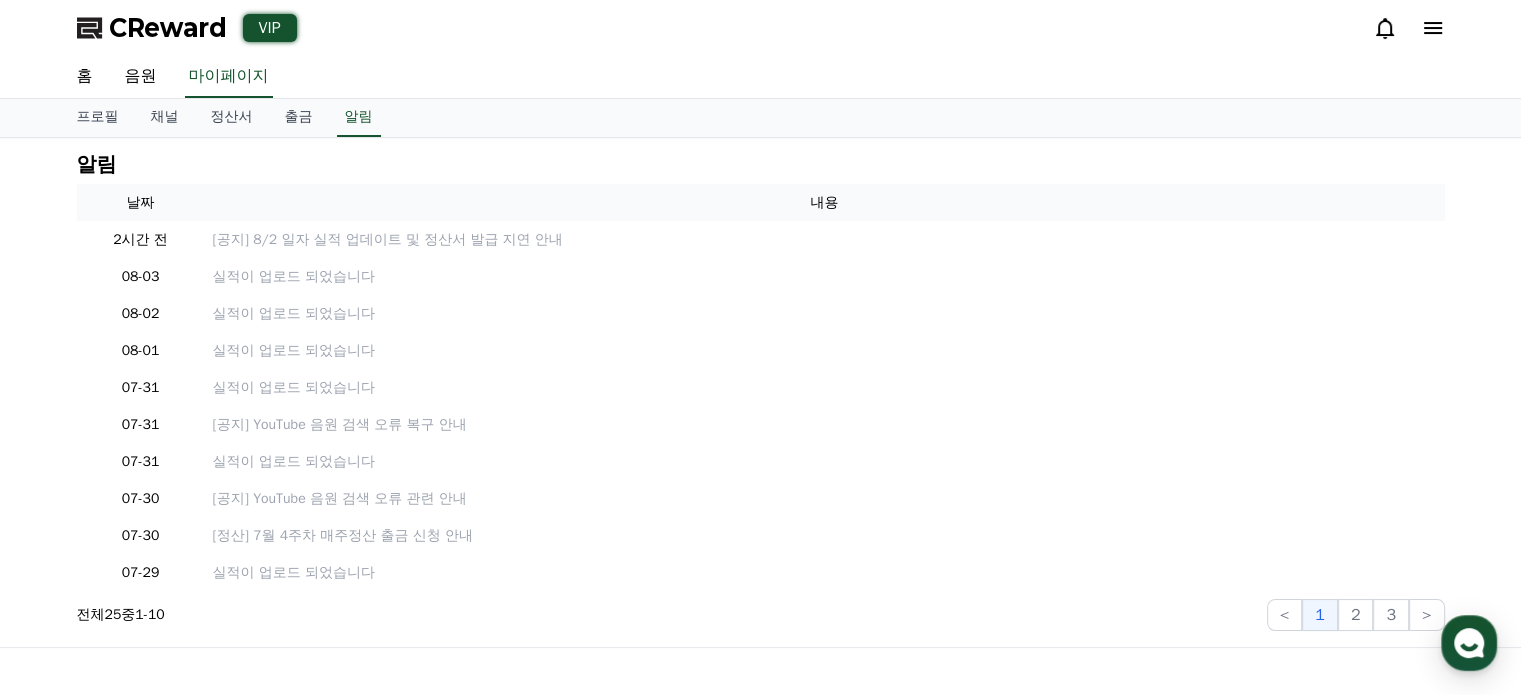 click 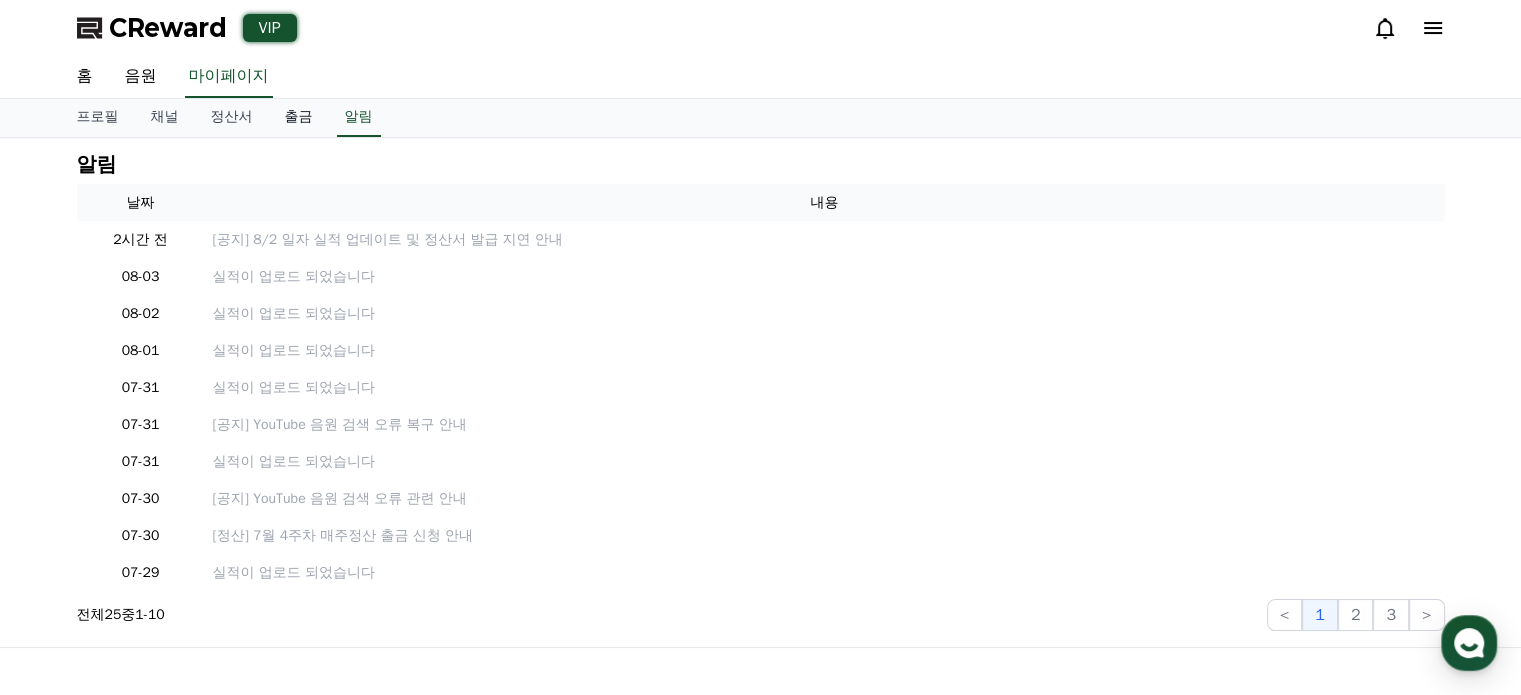 click on "출금" at bounding box center [299, 118] 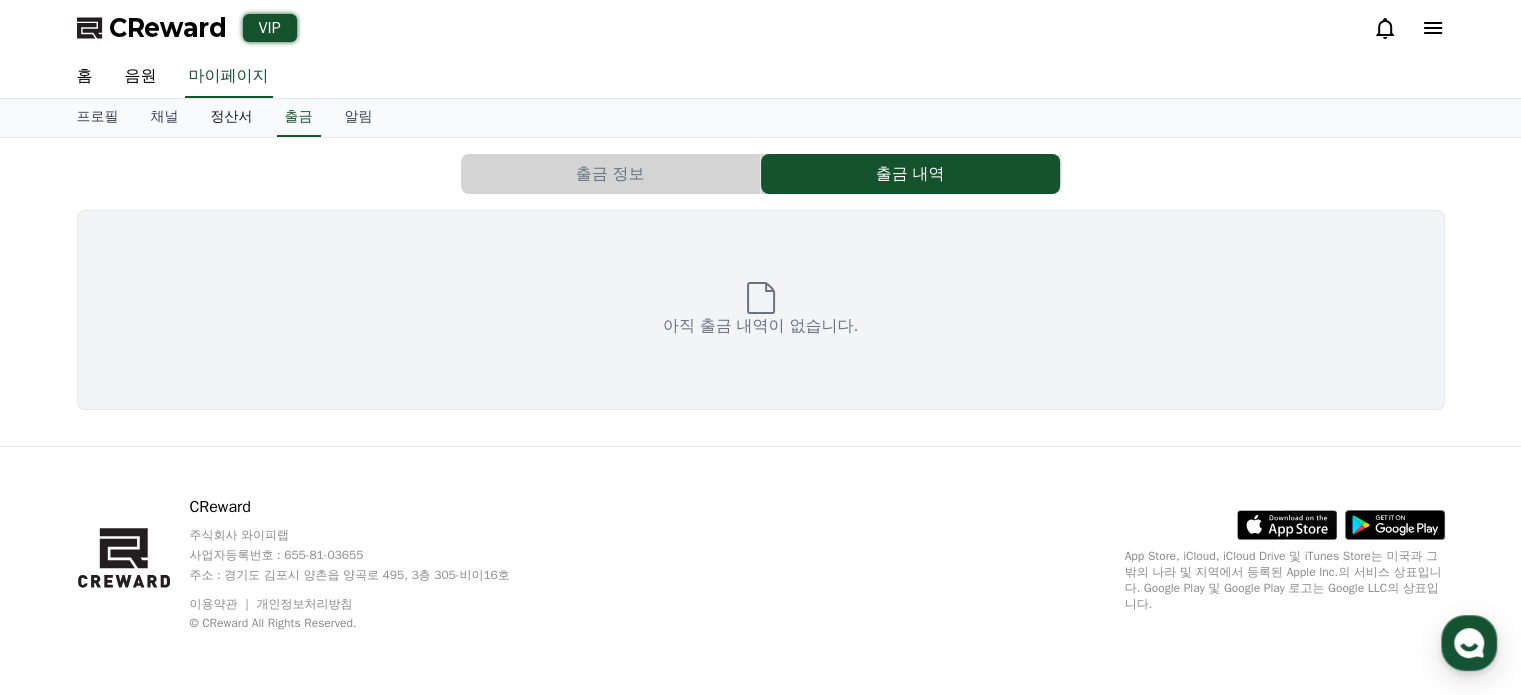 click on "정산서" at bounding box center [232, 118] 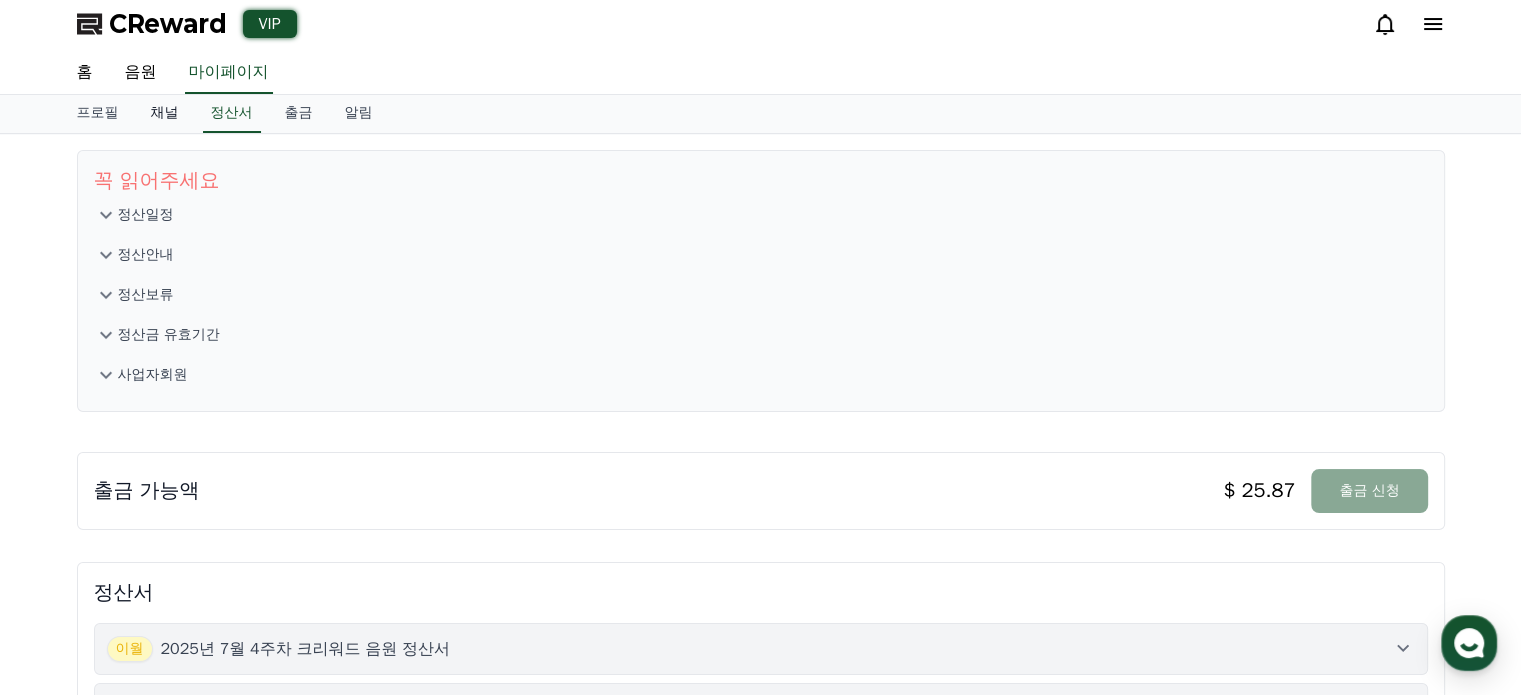 scroll, scrollTop: 0, scrollLeft: 0, axis: both 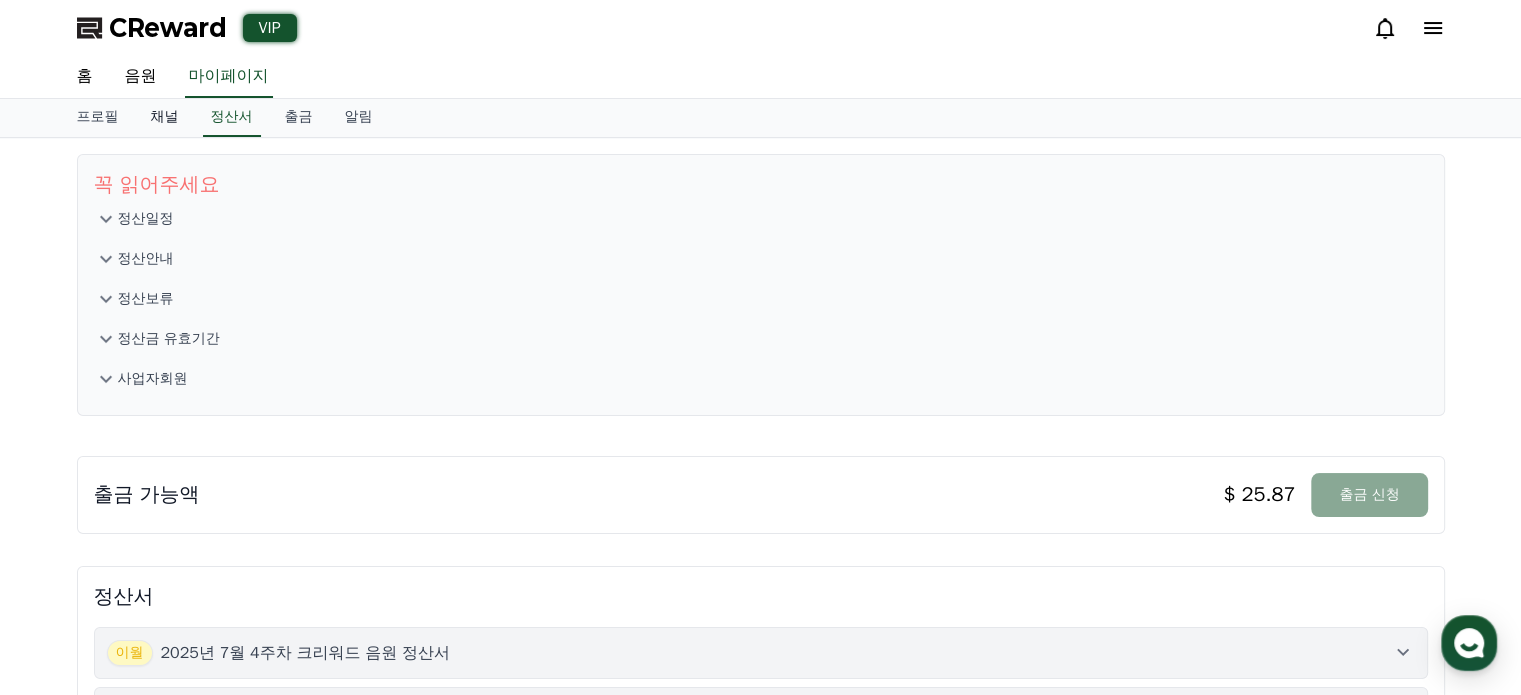 click on "채널" at bounding box center (165, 118) 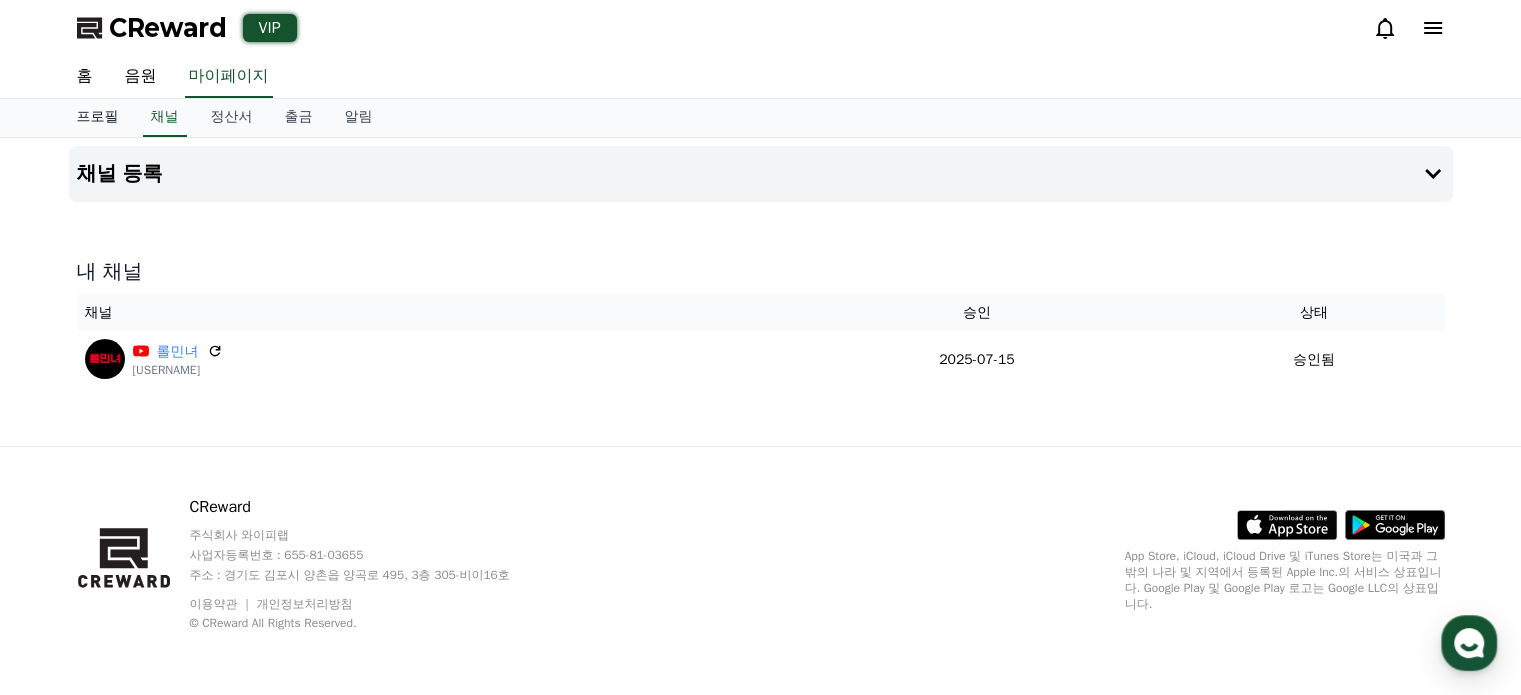 click on "프로필" at bounding box center (98, 118) 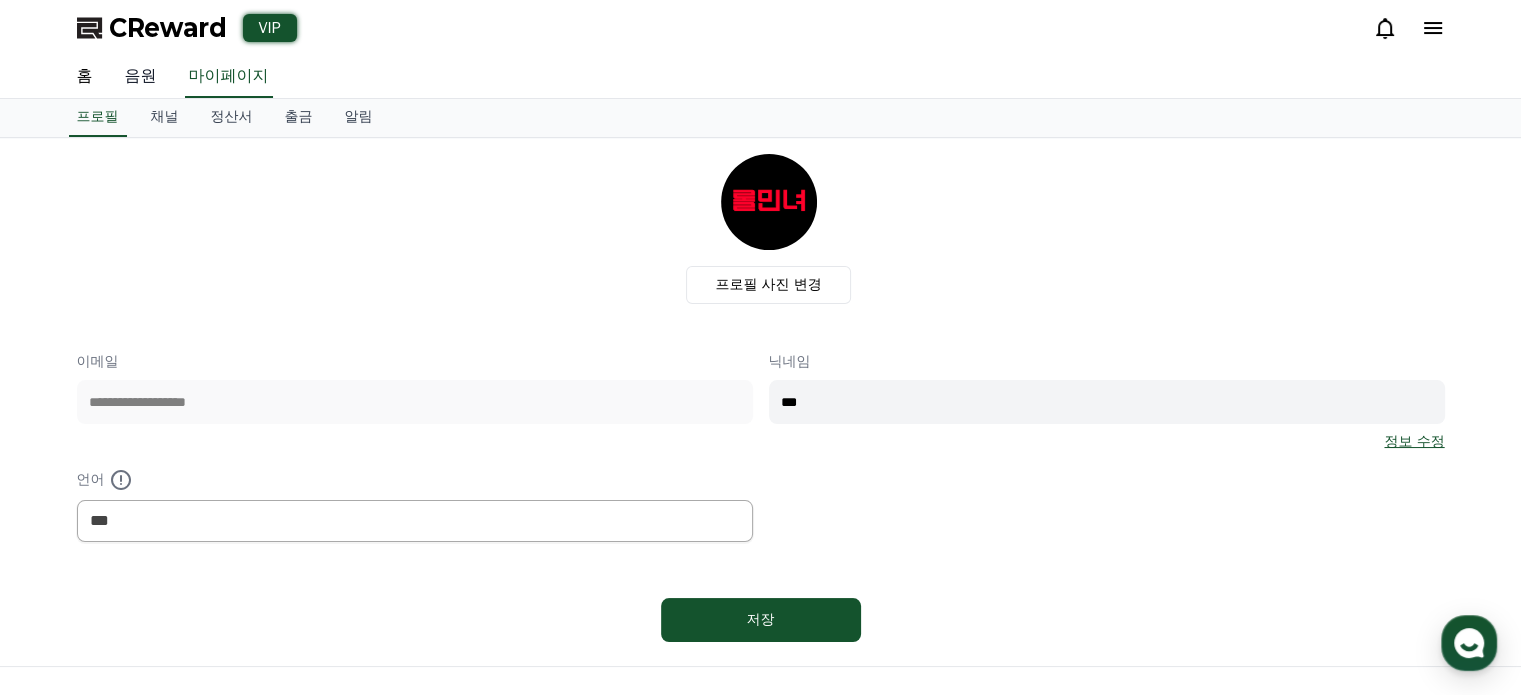 click on "음원" at bounding box center [141, 77] 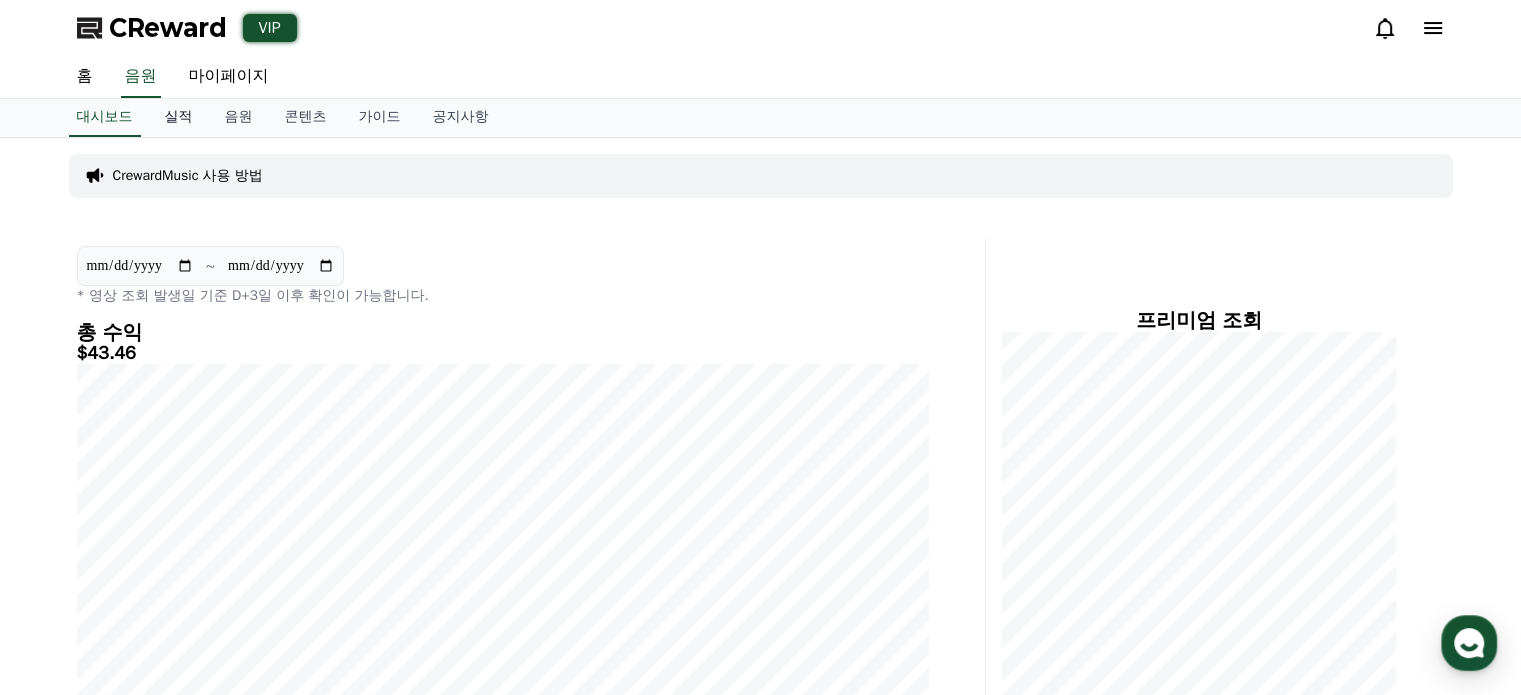 click on "실적" at bounding box center [179, 118] 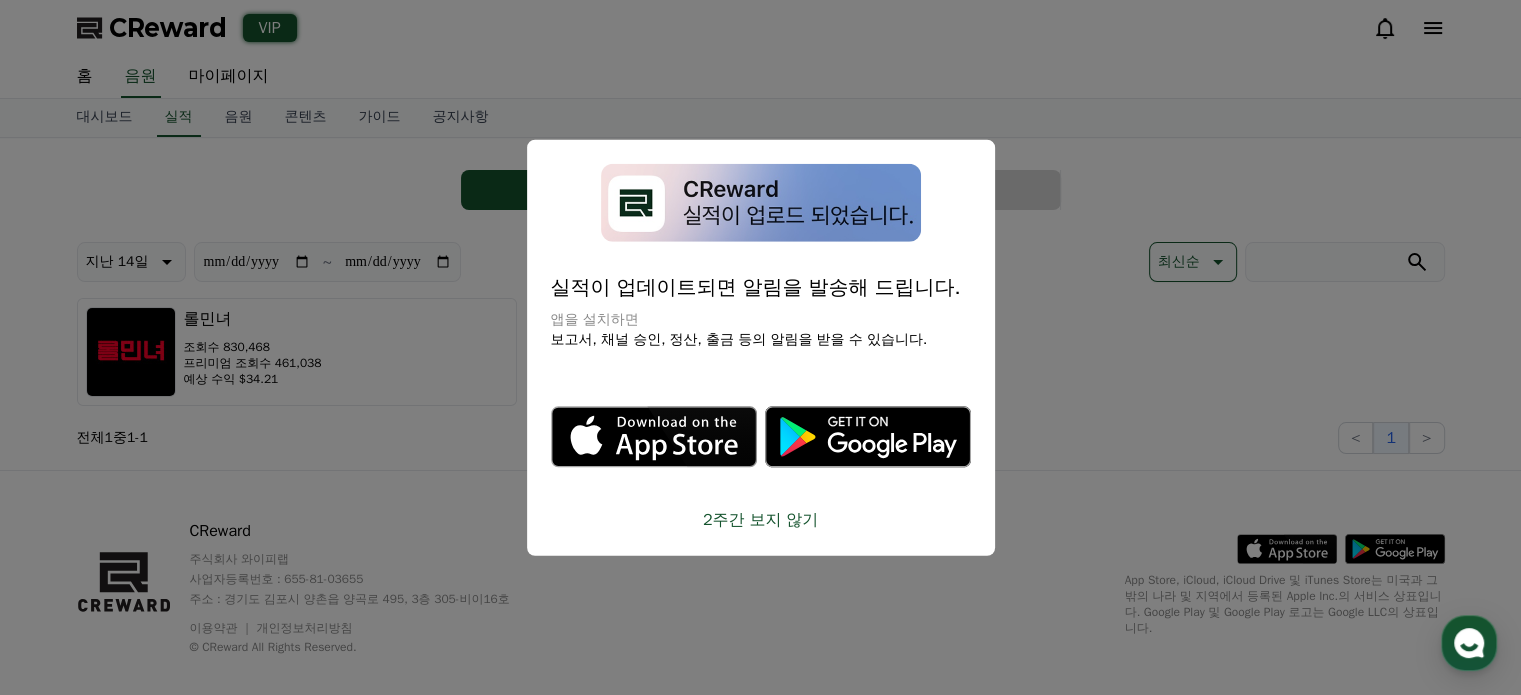 click at bounding box center (760, 347) 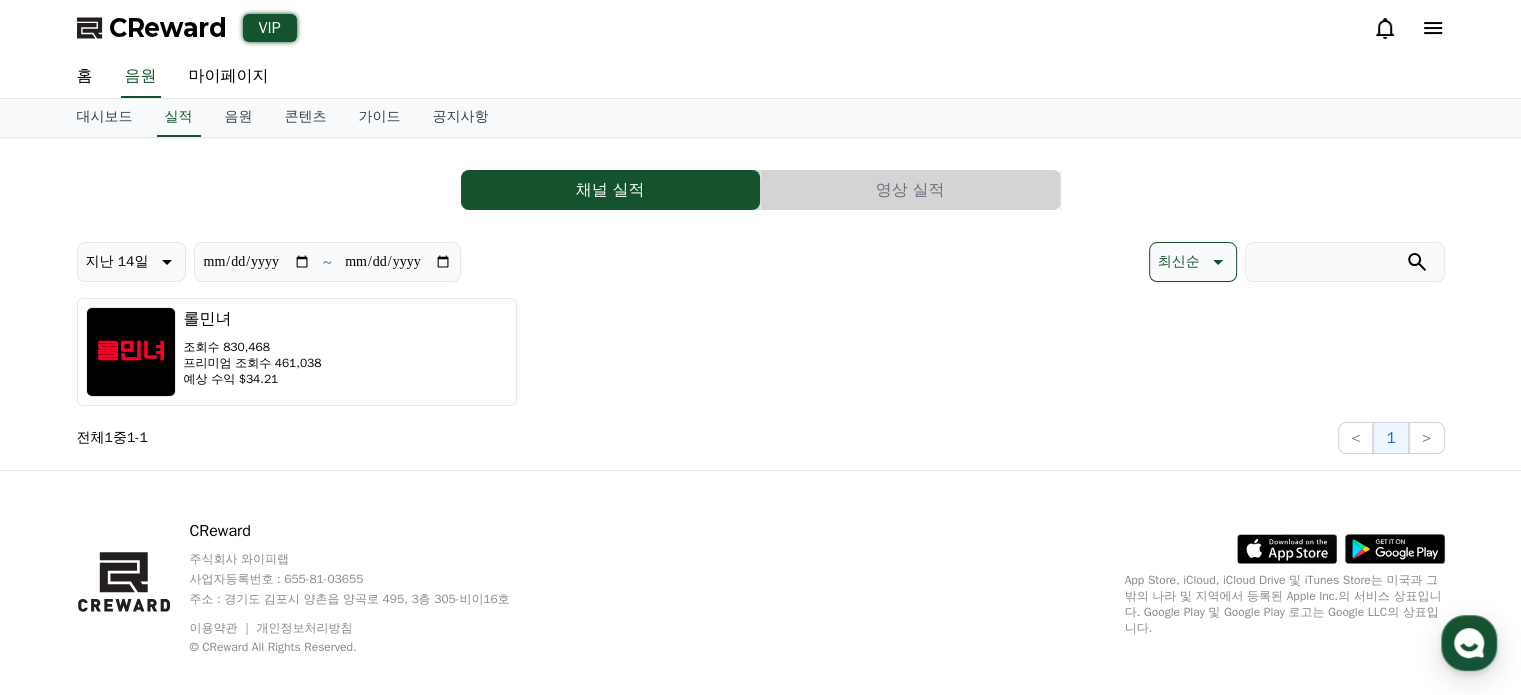 click 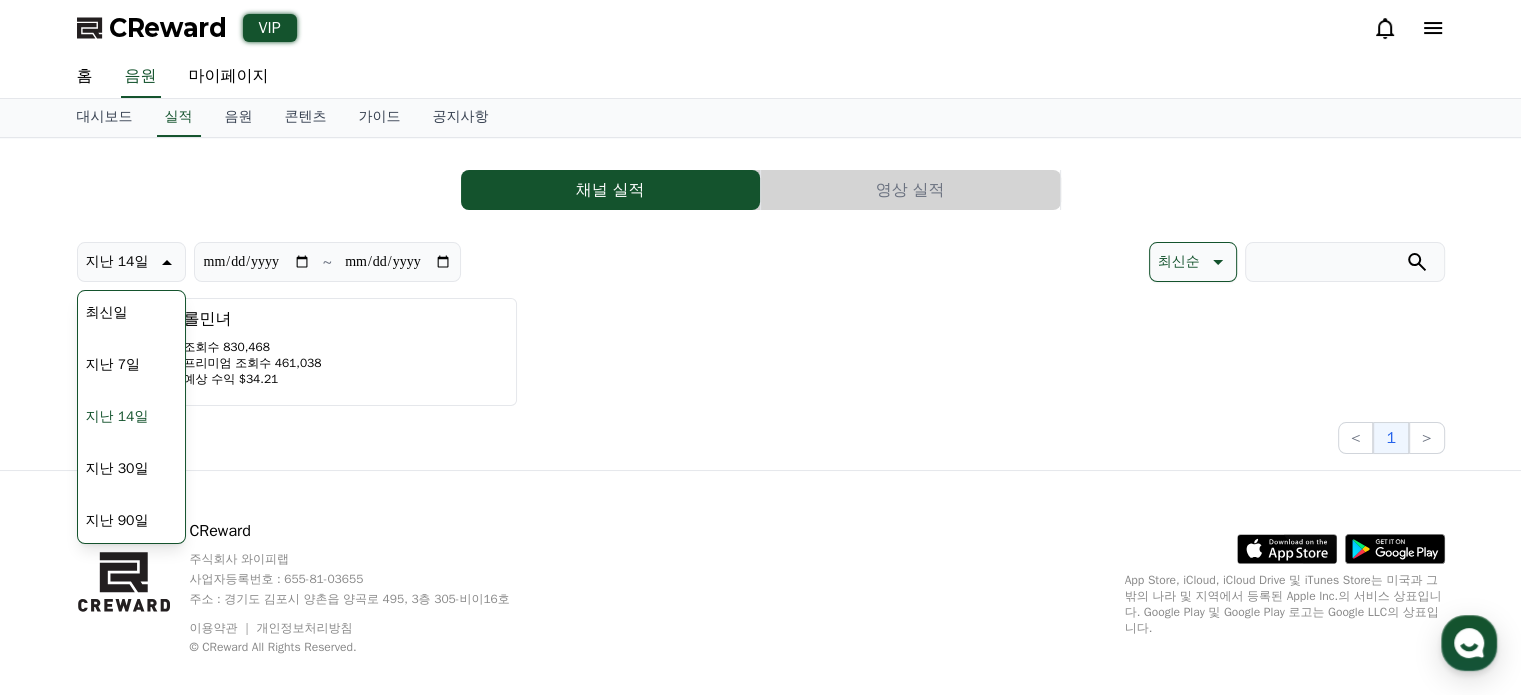 click on "지난 30일" at bounding box center [117, 469] 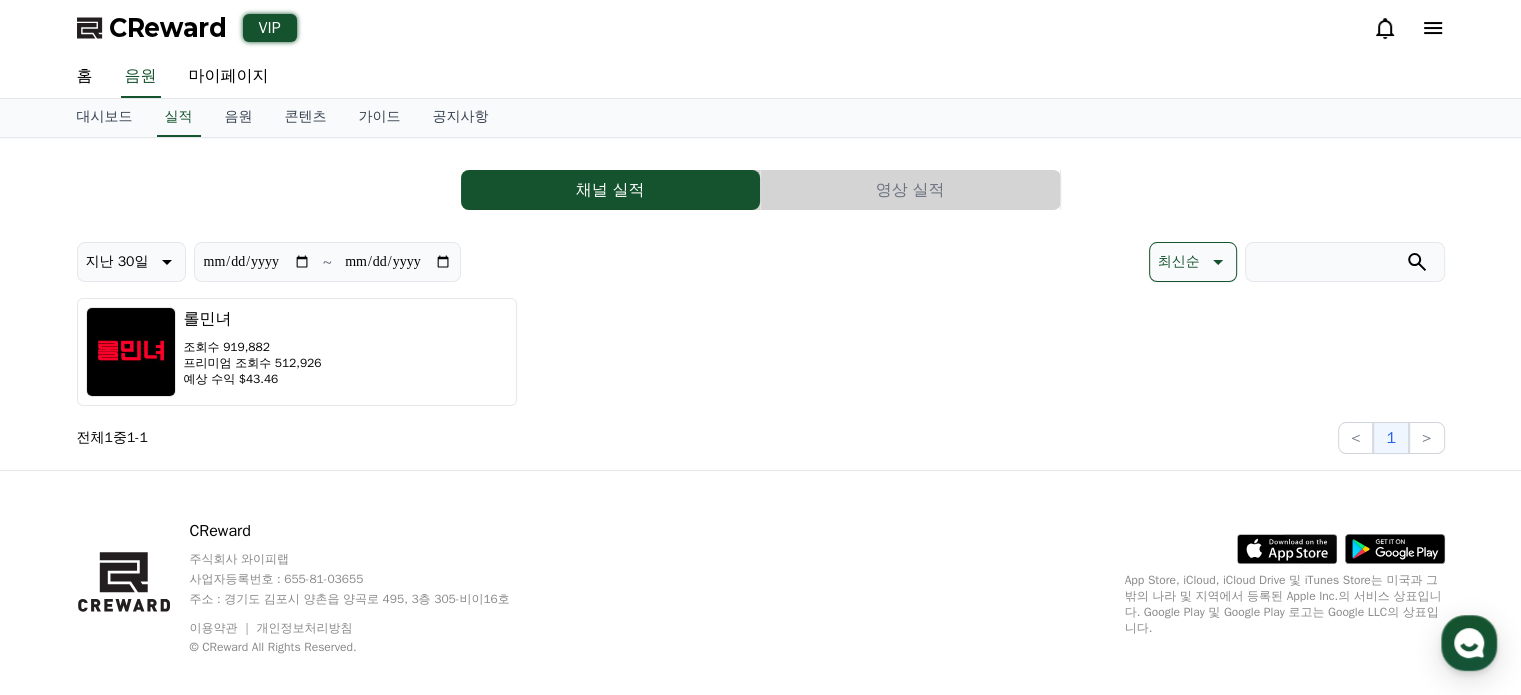 click on "지난 30일" at bounding box center (117, 262) 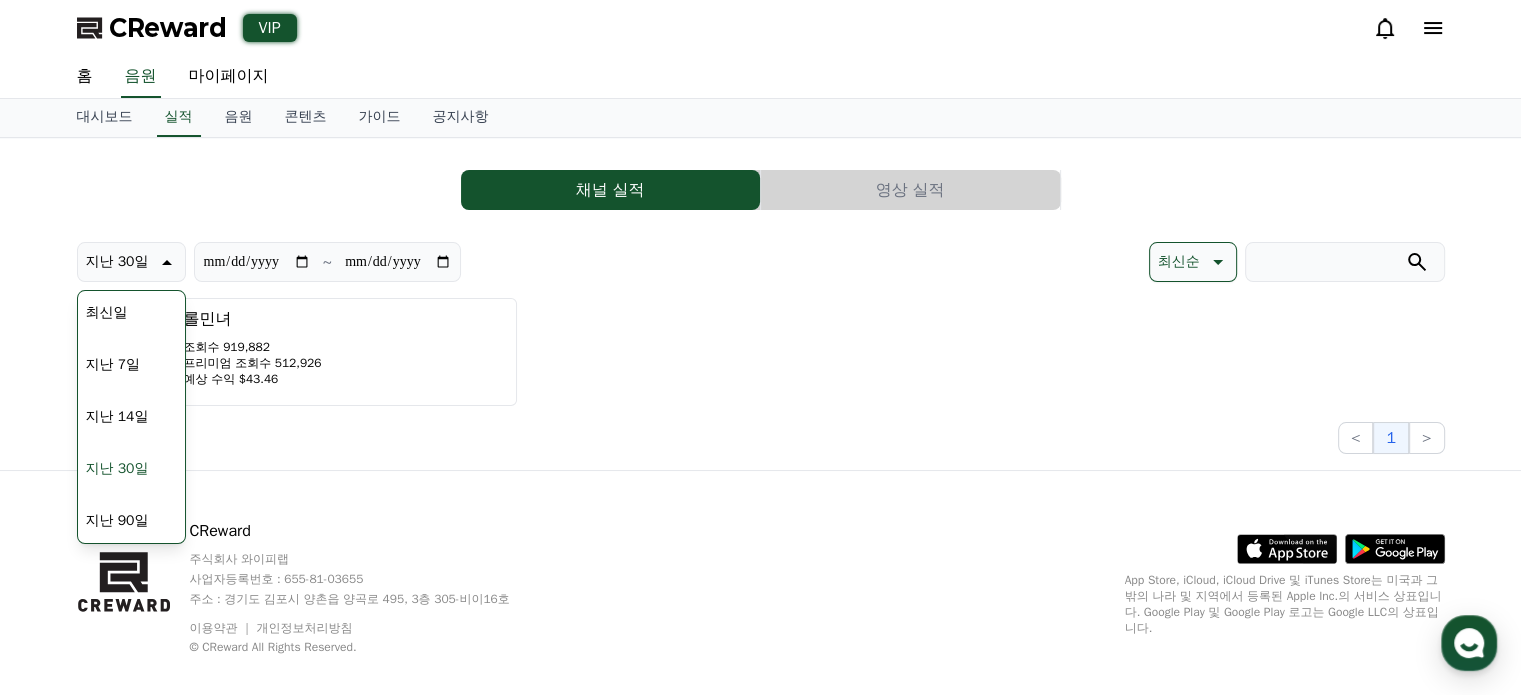 click on "지난 30일" at bounding box center [117, 469] 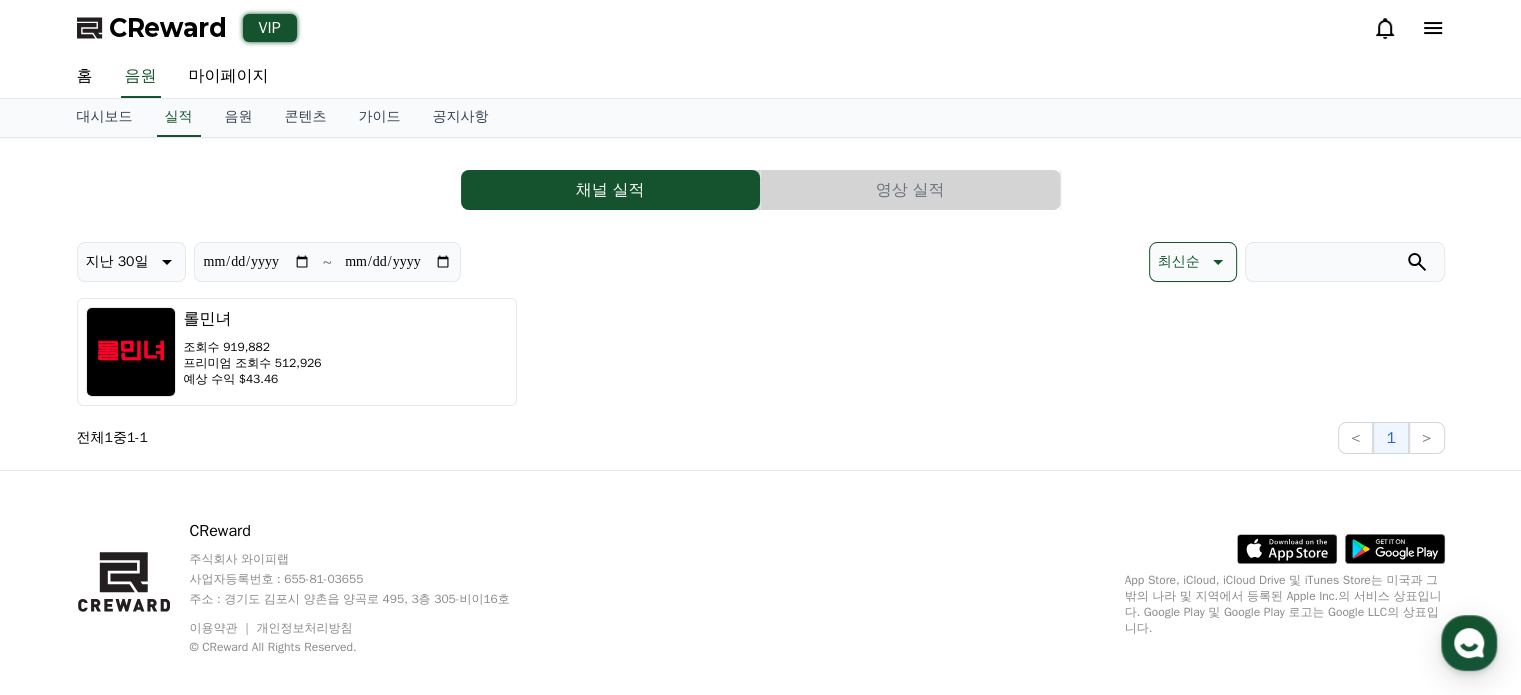 click on "**********" at bounding box center [398, 262] 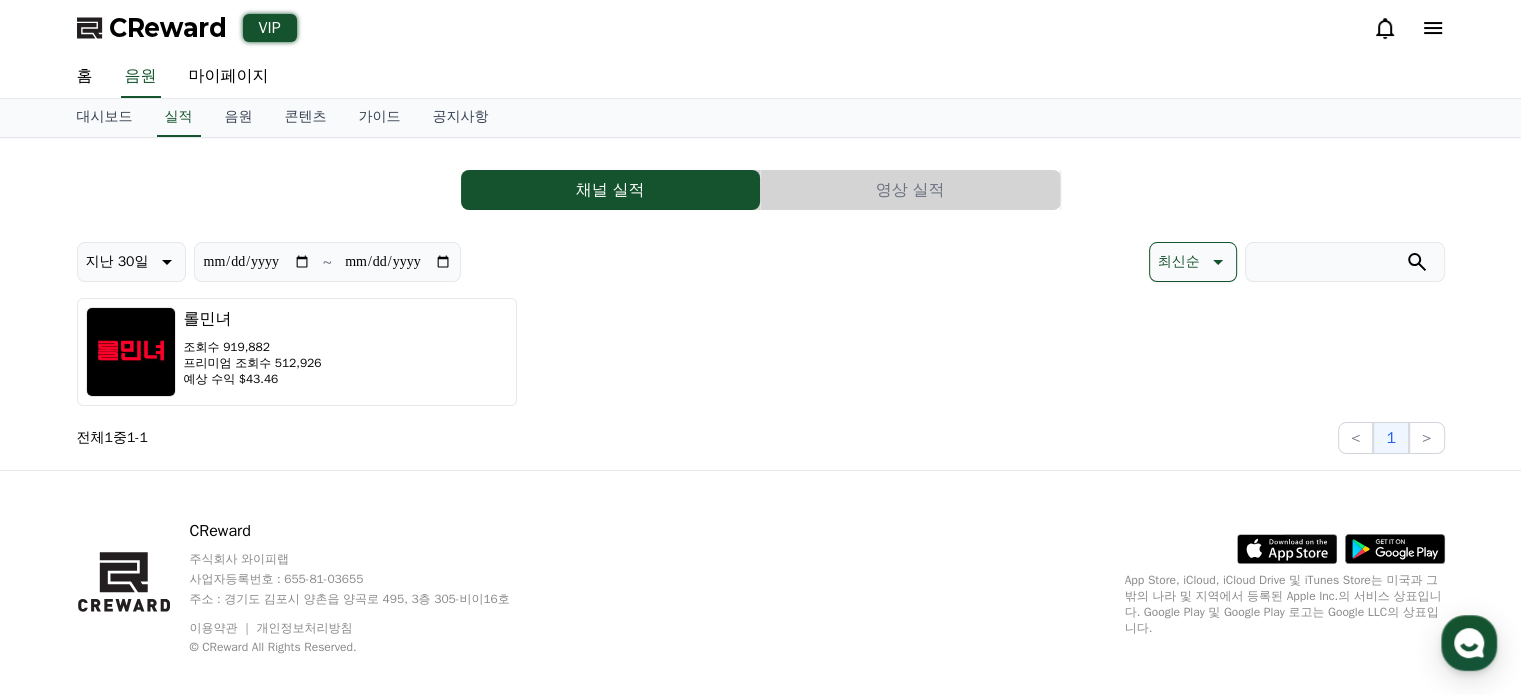 click on "**********" at bounding box center [398, 262] 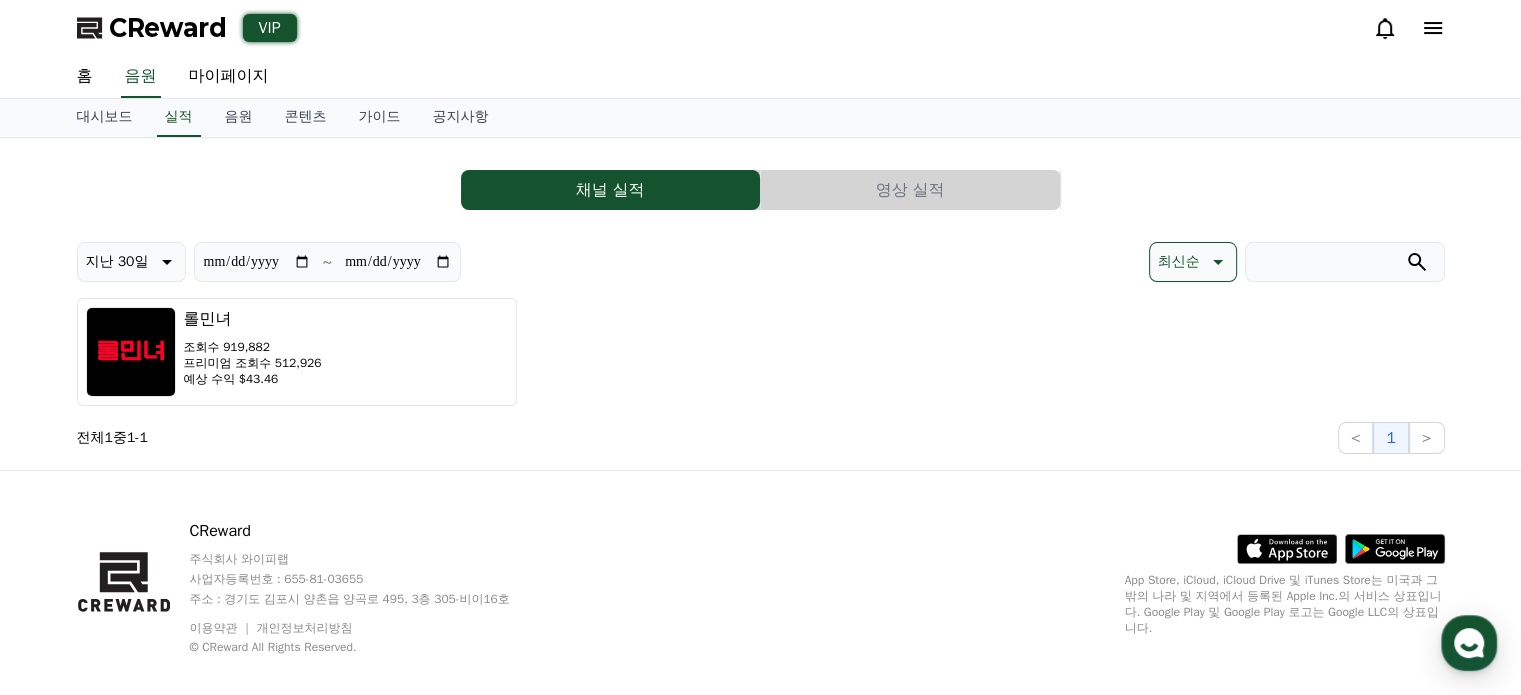 click on "**********" at bounding box center [398, 262] 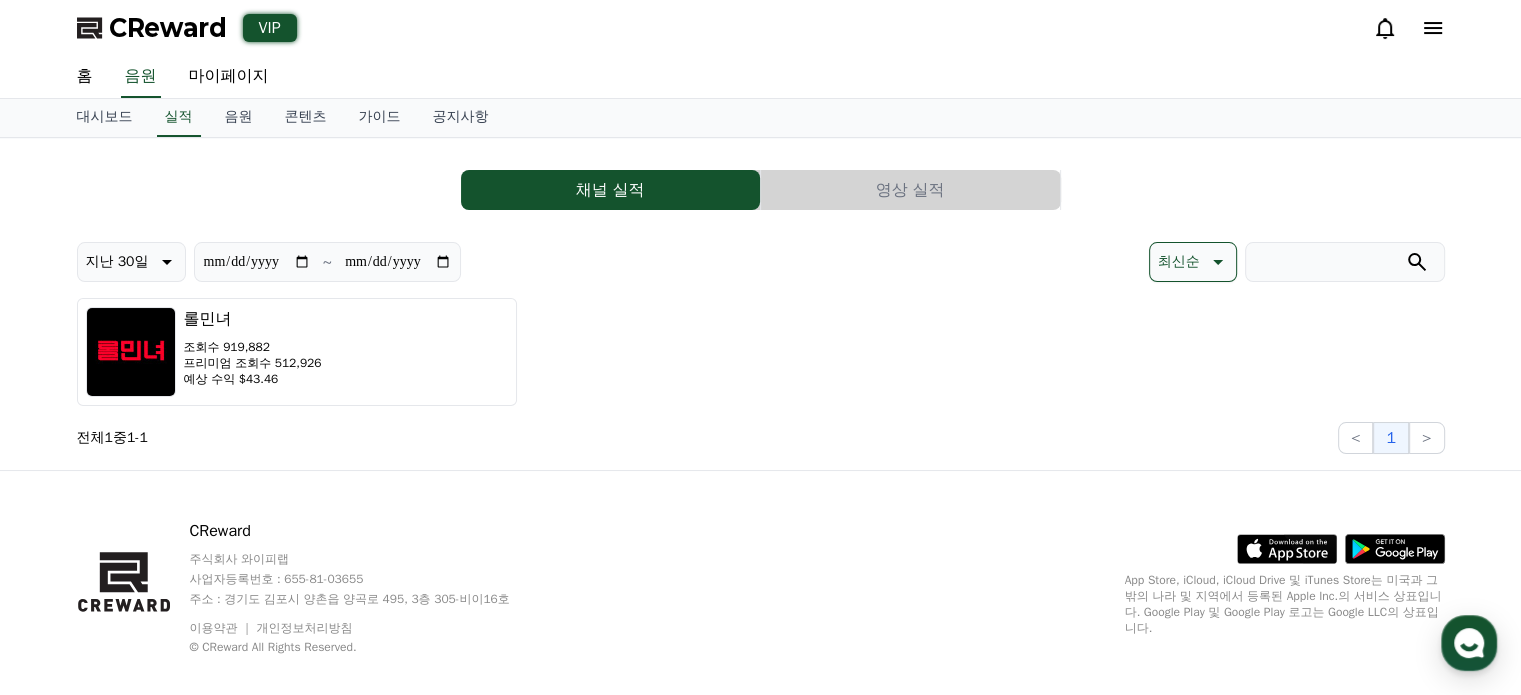click on "**********" at bounding box center [398, 262] 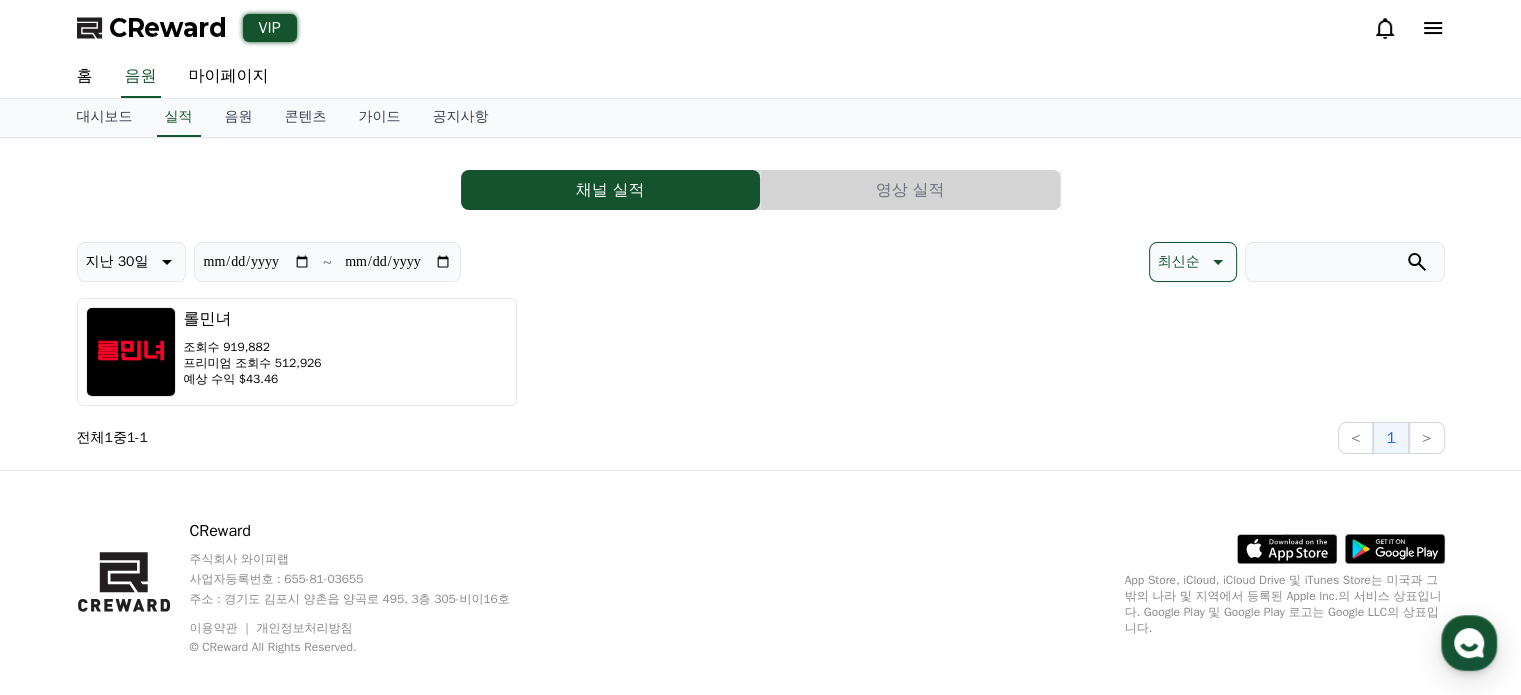 click on "**********" at bounding box center [328, 262] 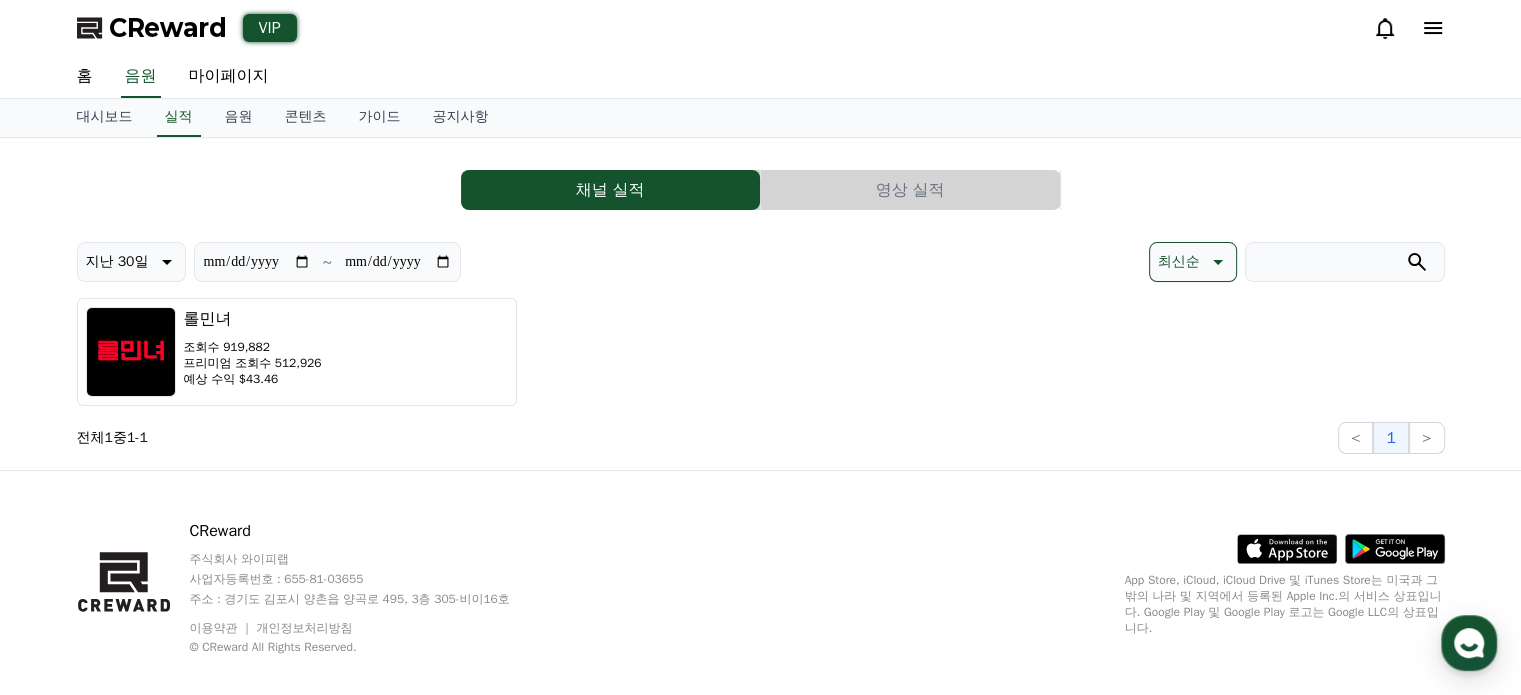 click on "**********" at bounding box center (398, 262) 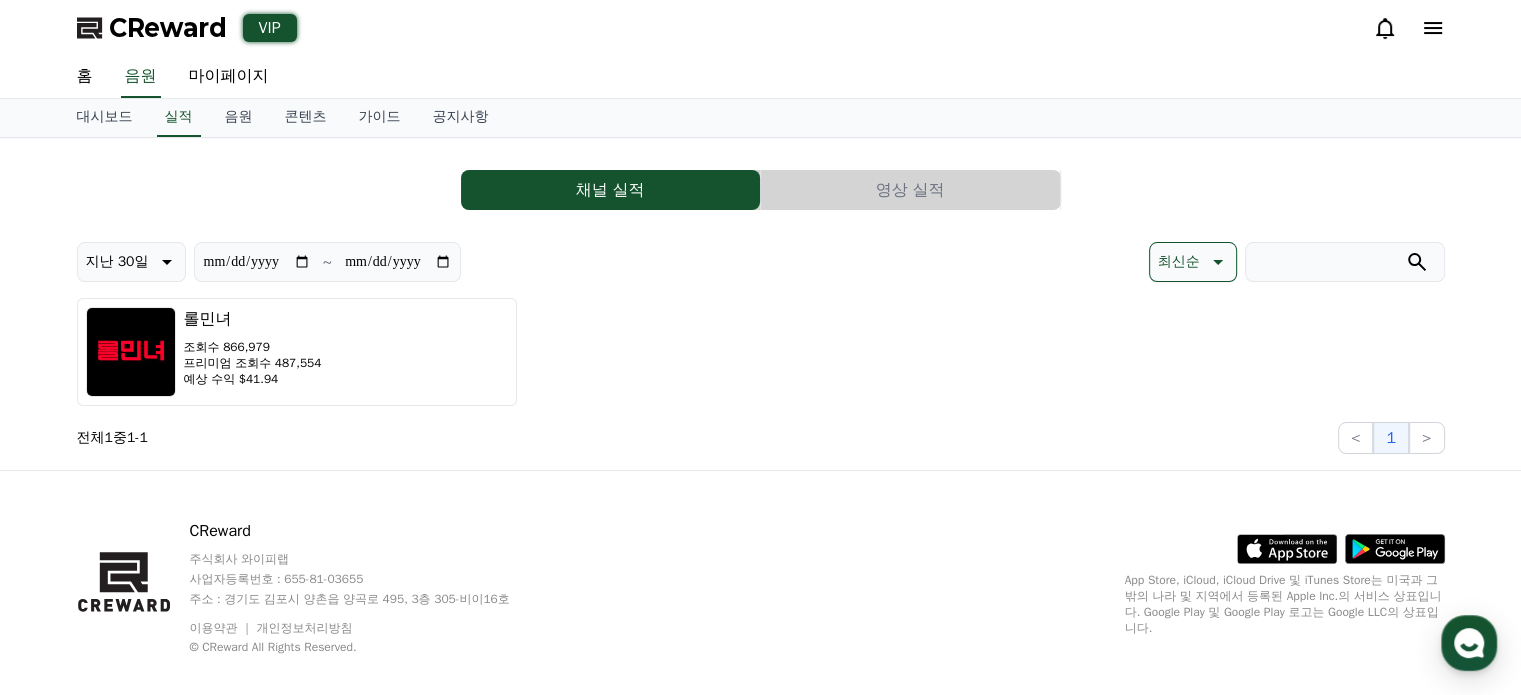 click on "**********" at bounding box center (398, 262) 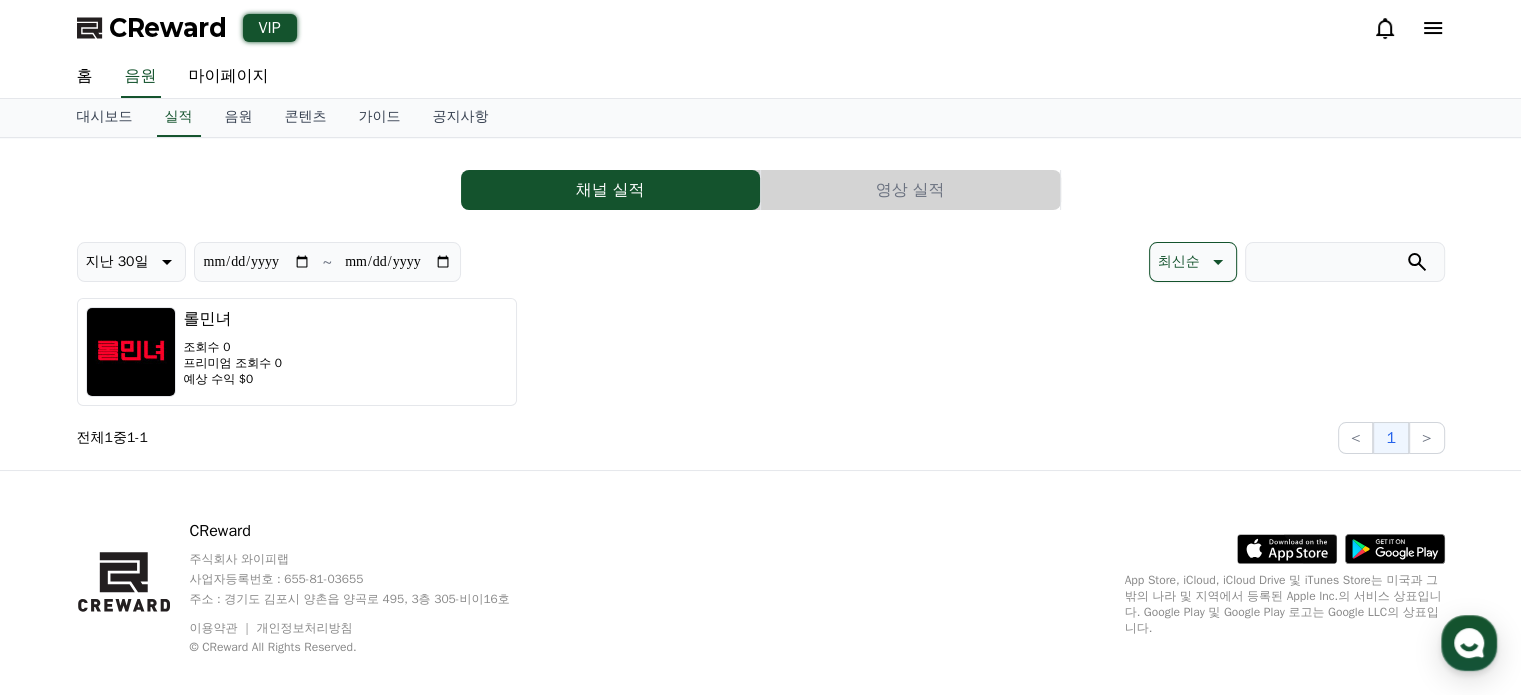 click on "**********" at bounding box center (398, 262) 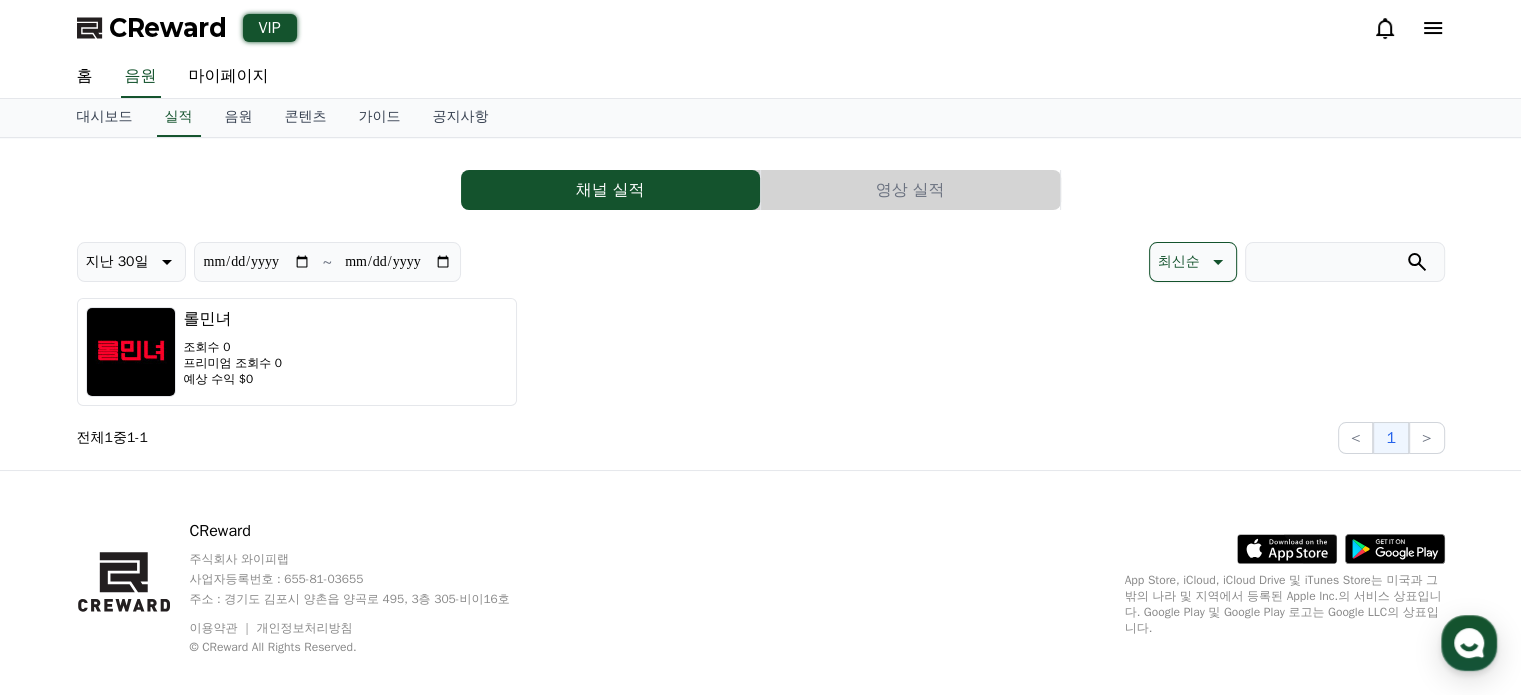 type on "**********" 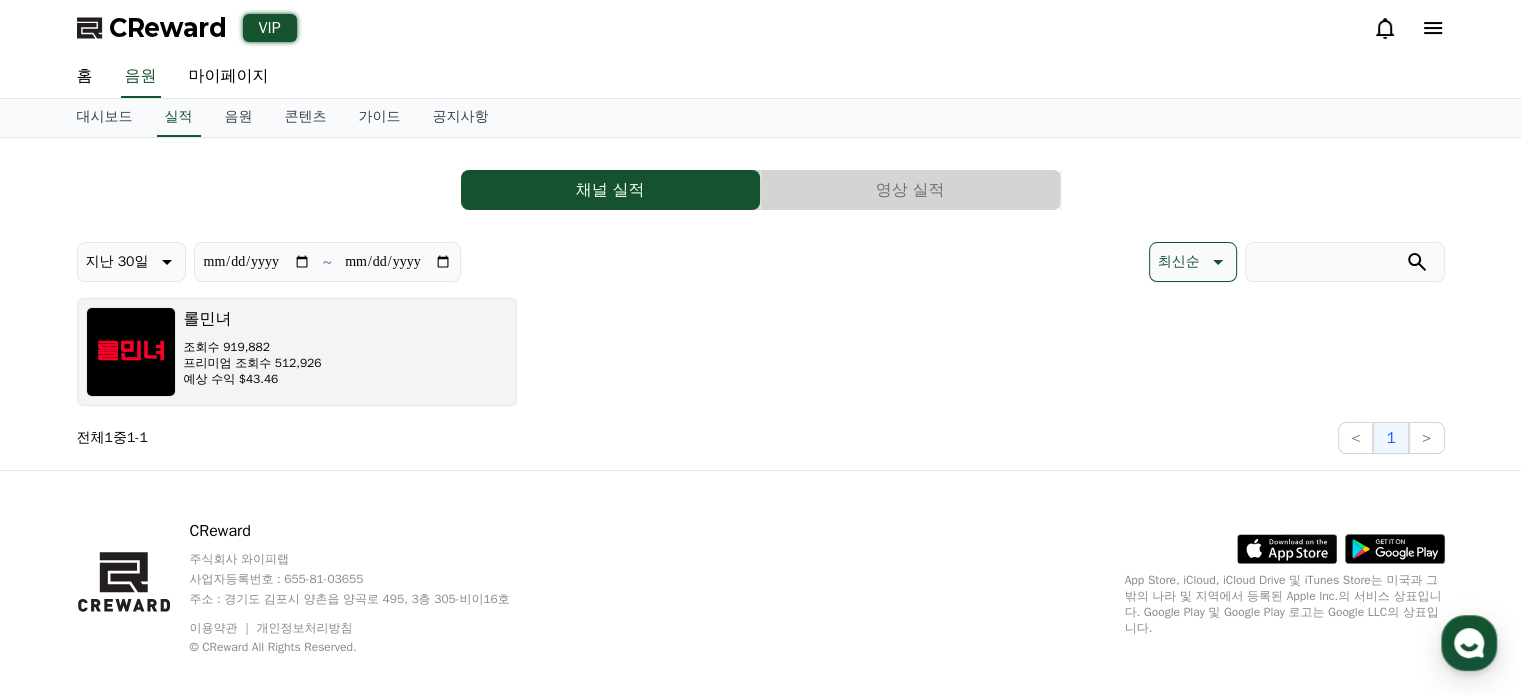 click on "[USERNAME]   조회수 919,882   프리미엄 조회수 512,926   예상 수익 $43.46" at bounding box center [297, 352] 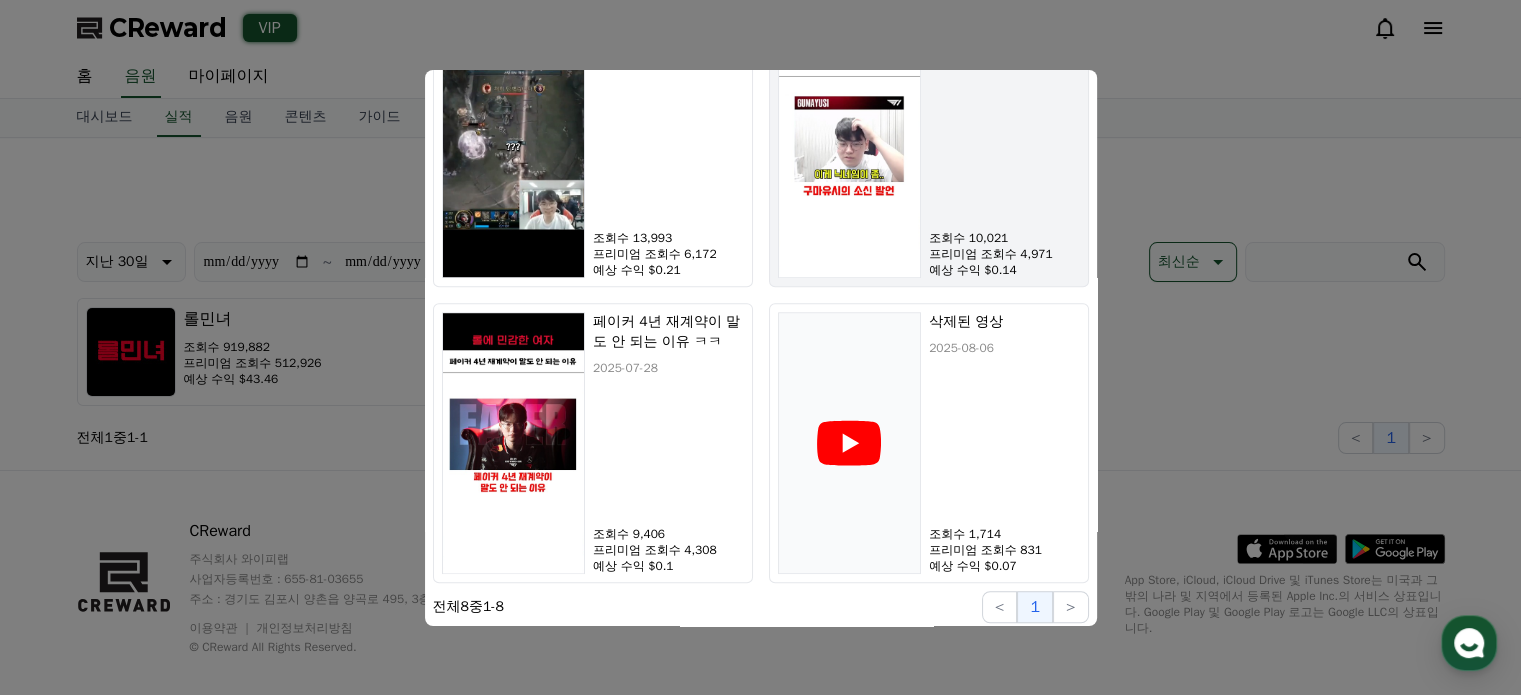 scroll, scrollTop: 1321, scrollLeft: 0, axis: vertical 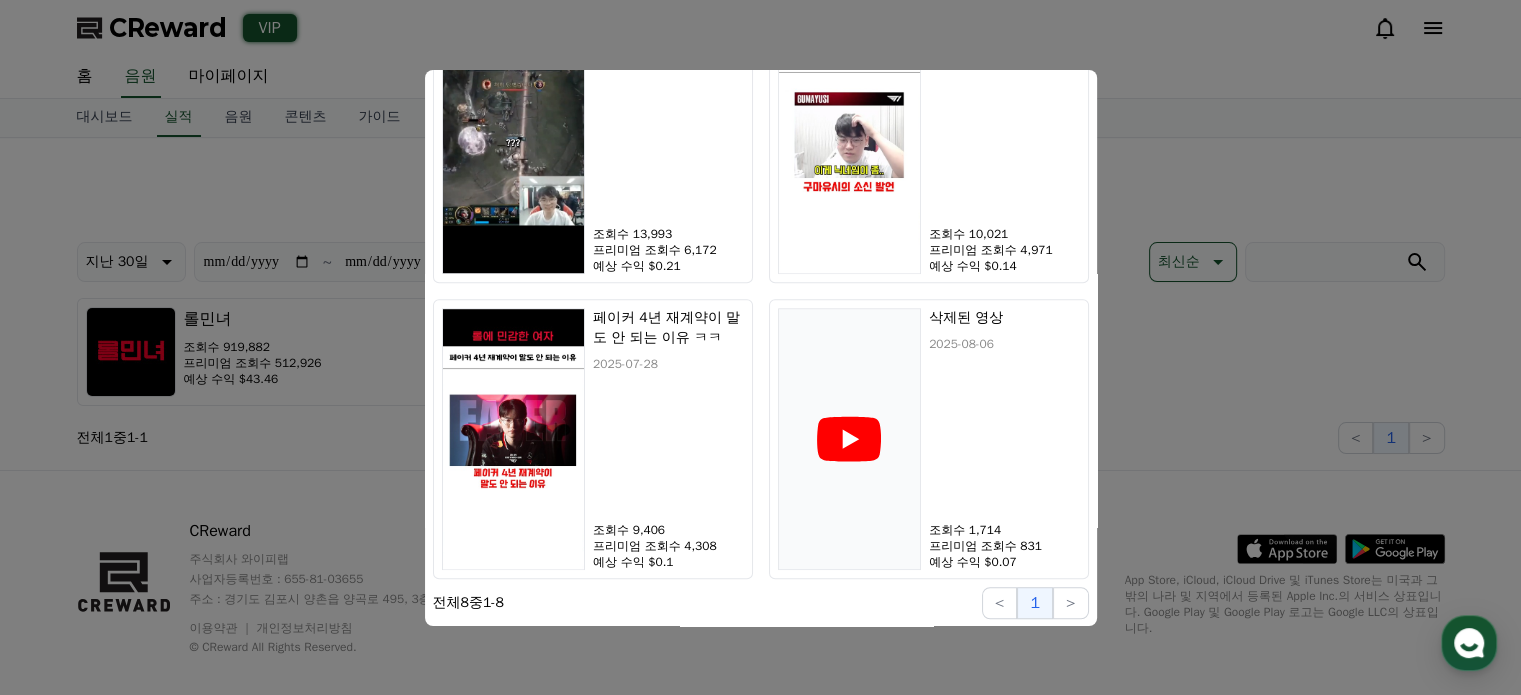 click at bounding box center [760, 347] 